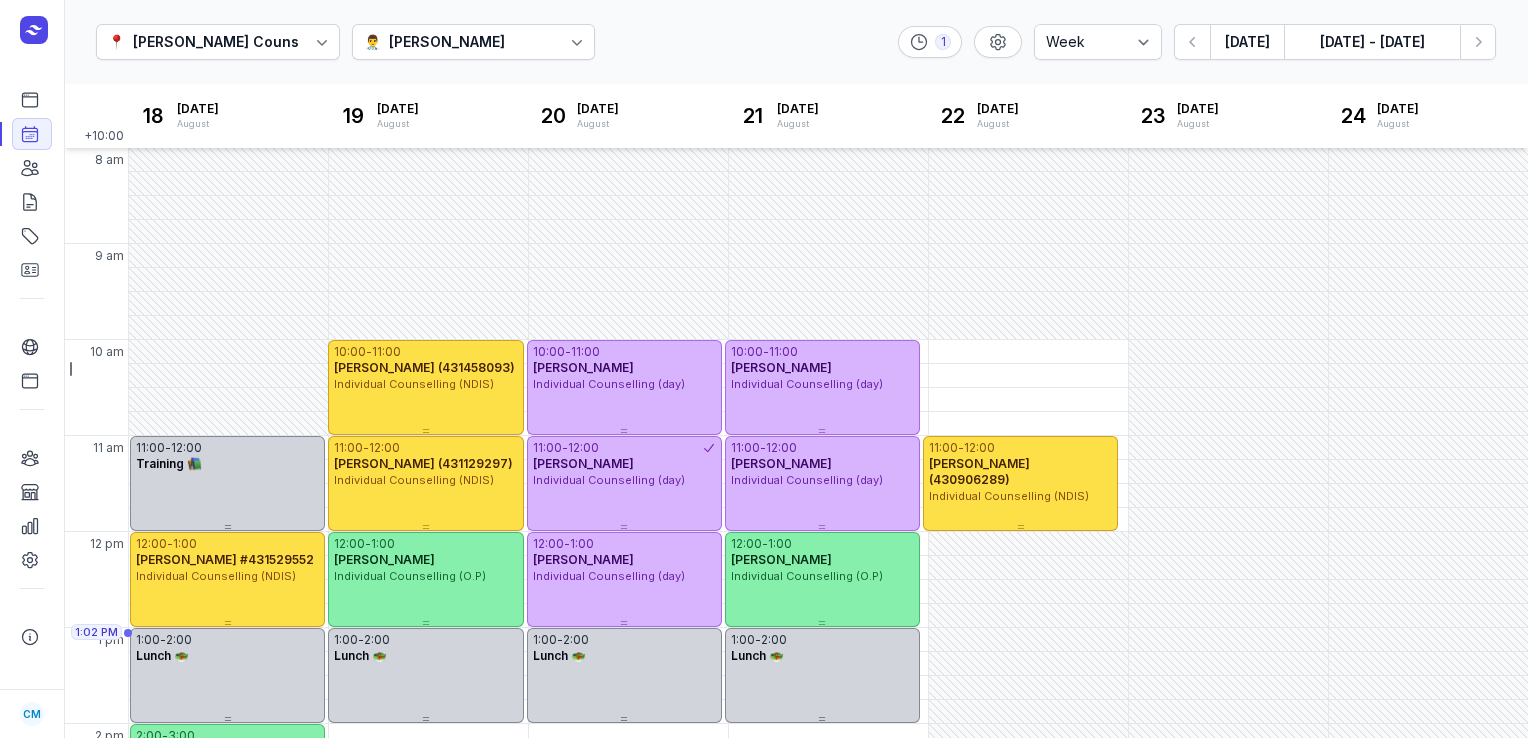 select on "week" 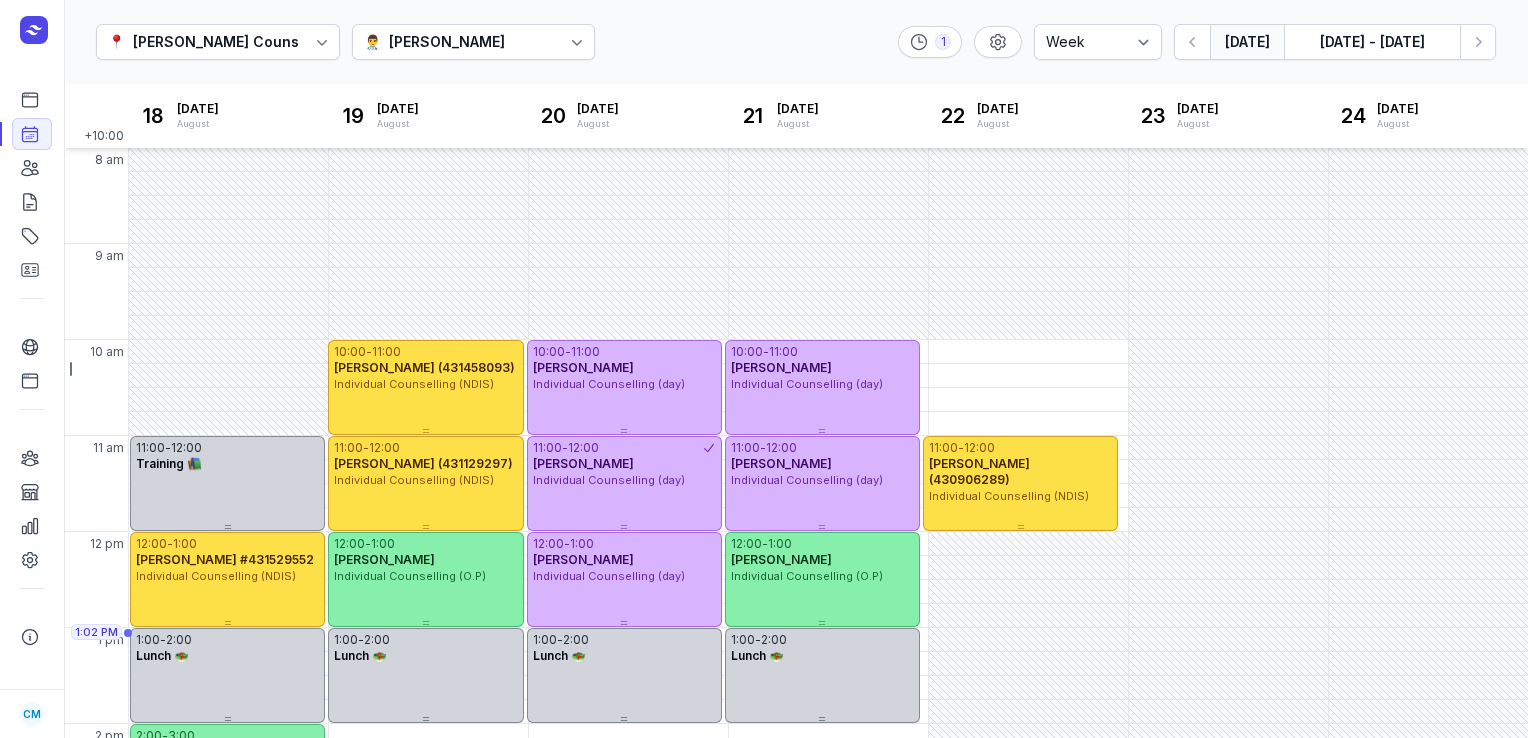 scroll, scrollTop: 0, scrollLeft: 0, axis: both 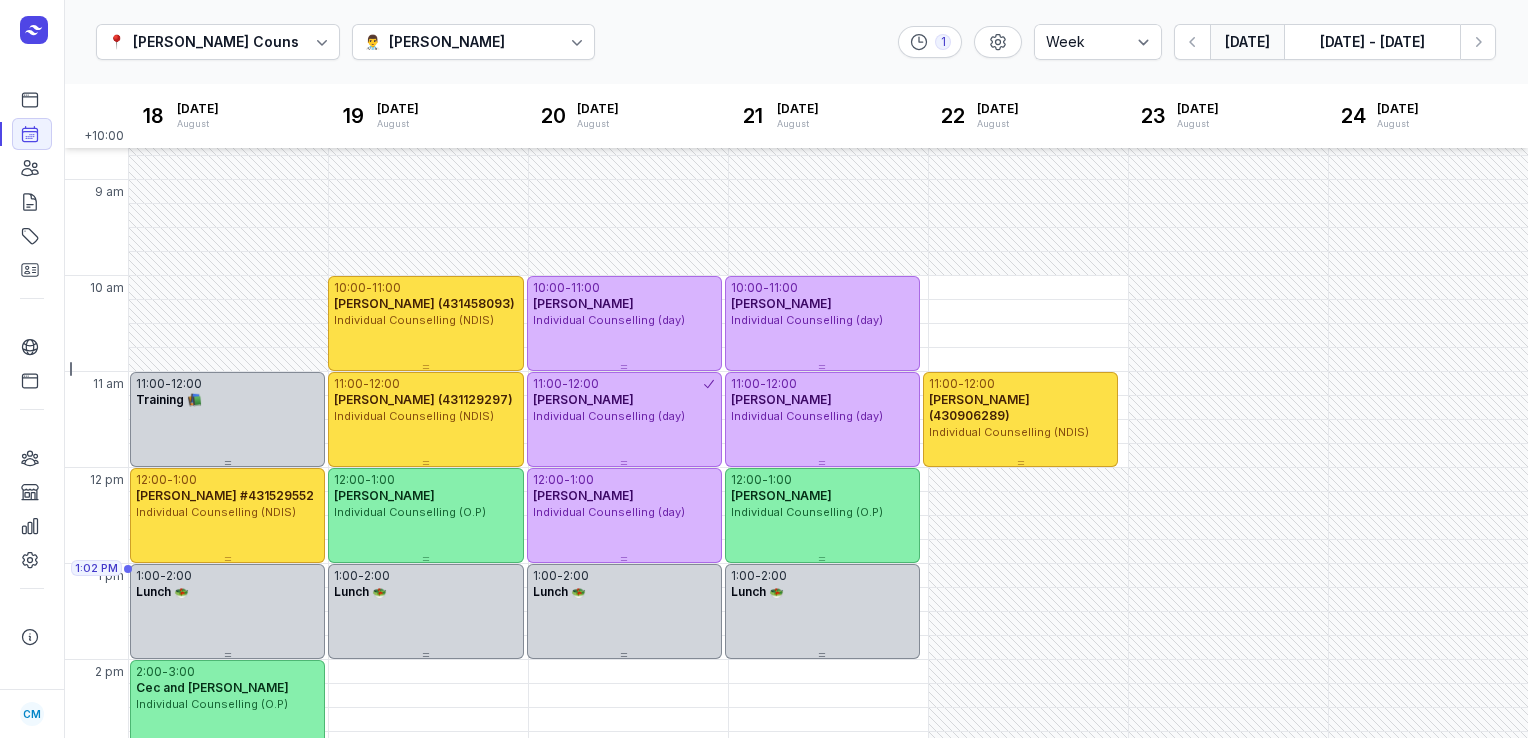 click on "[DATE]" at bounding box center [1247, 42] 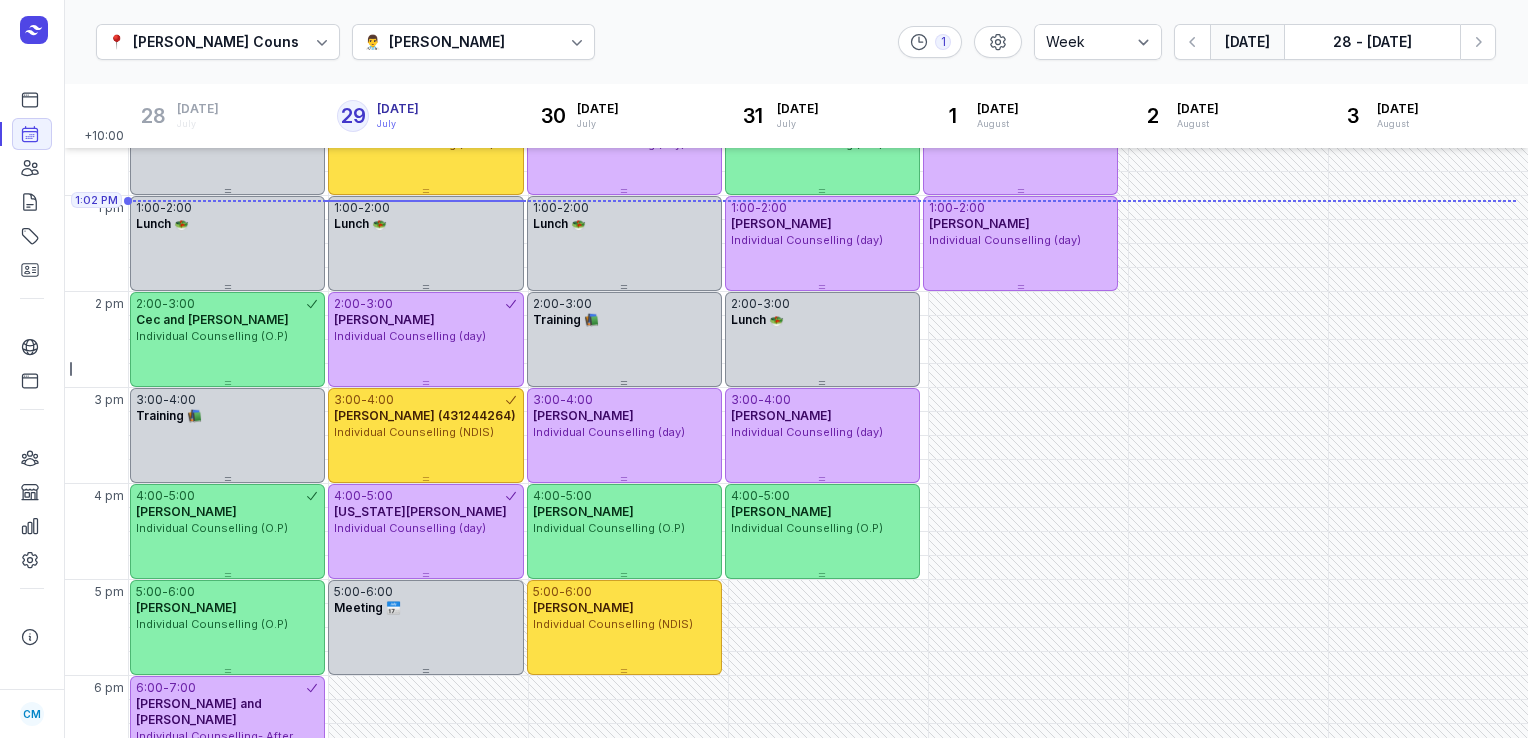 scroll, scrollTop: 432, scrollLeft: 0, axis: vertical 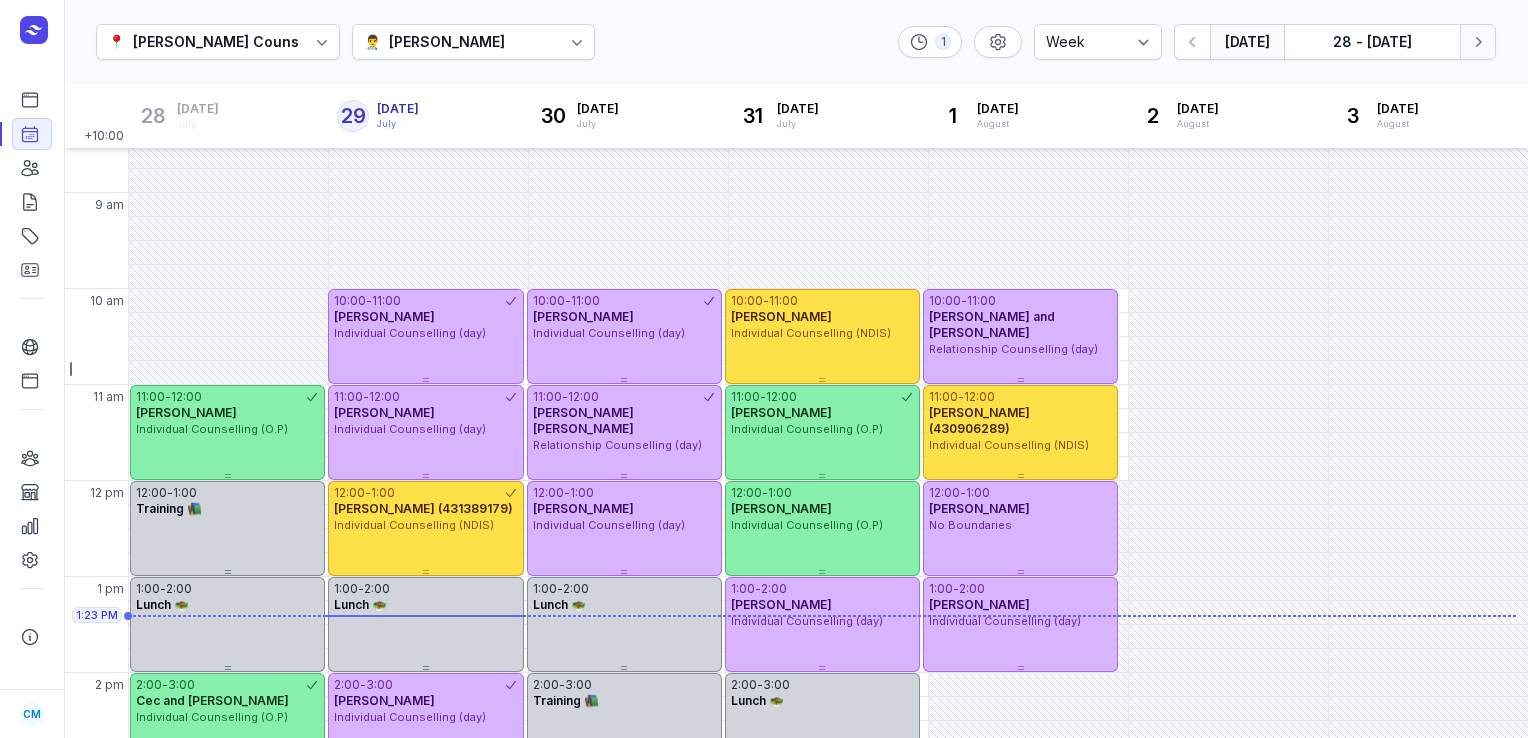 click on "Next week" 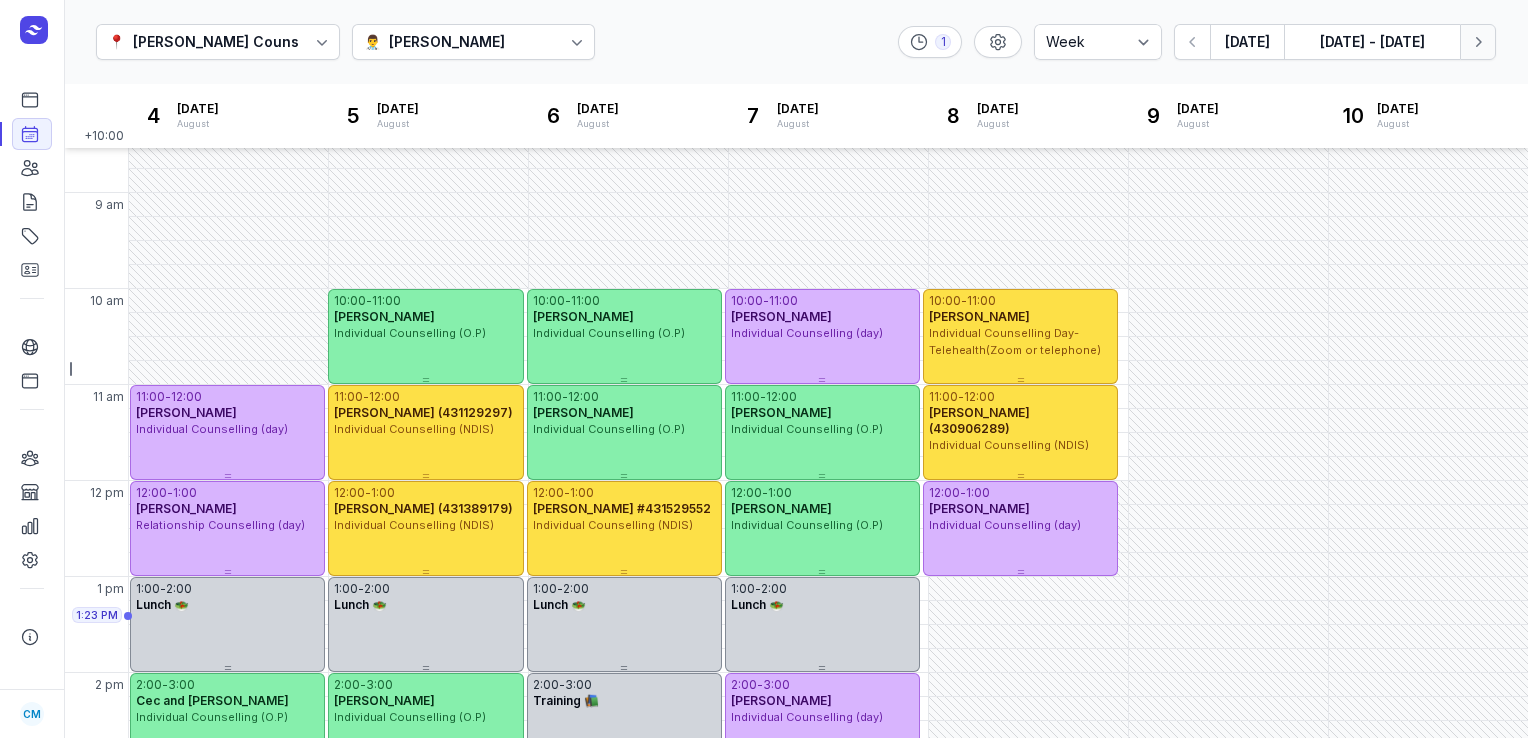 click on "Next week" 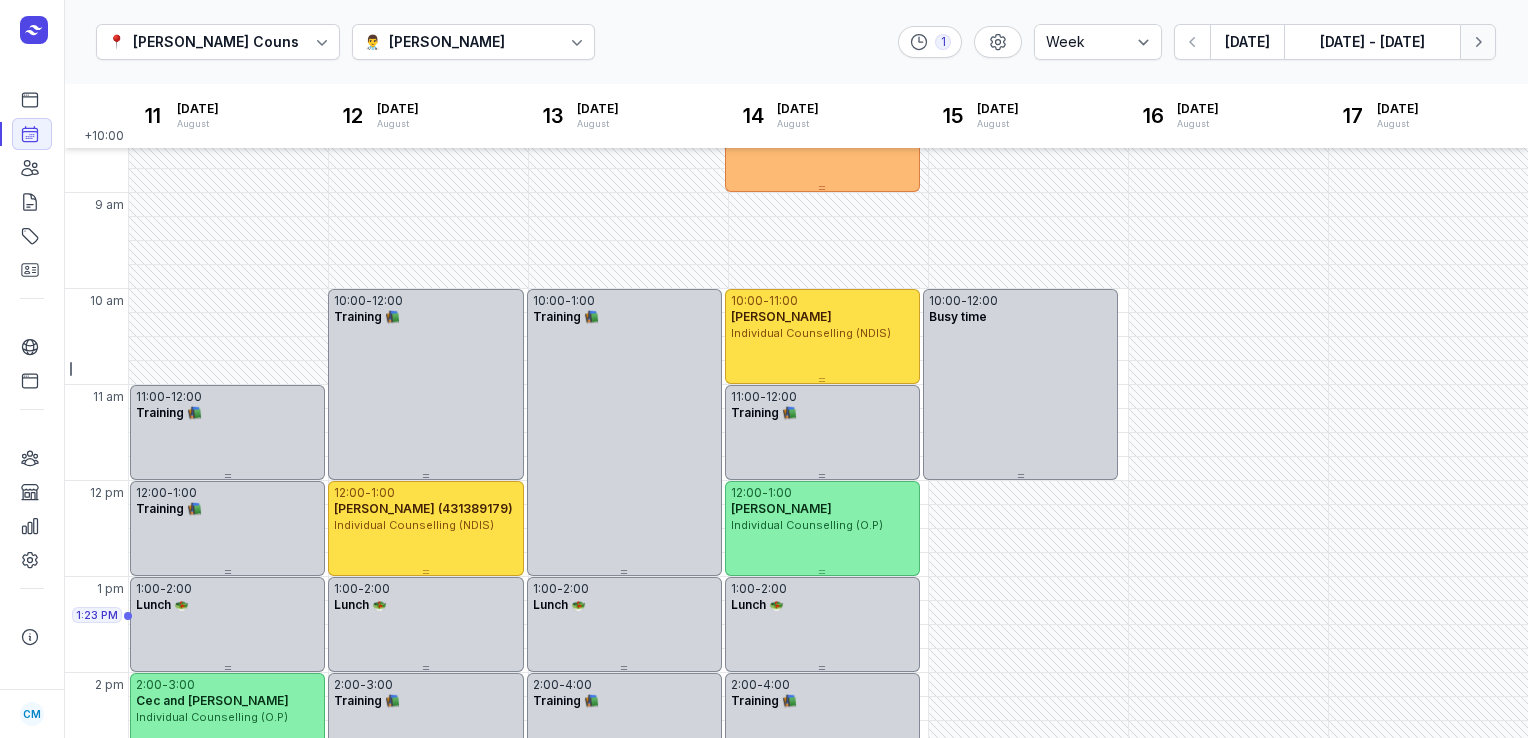 click on "Next week" 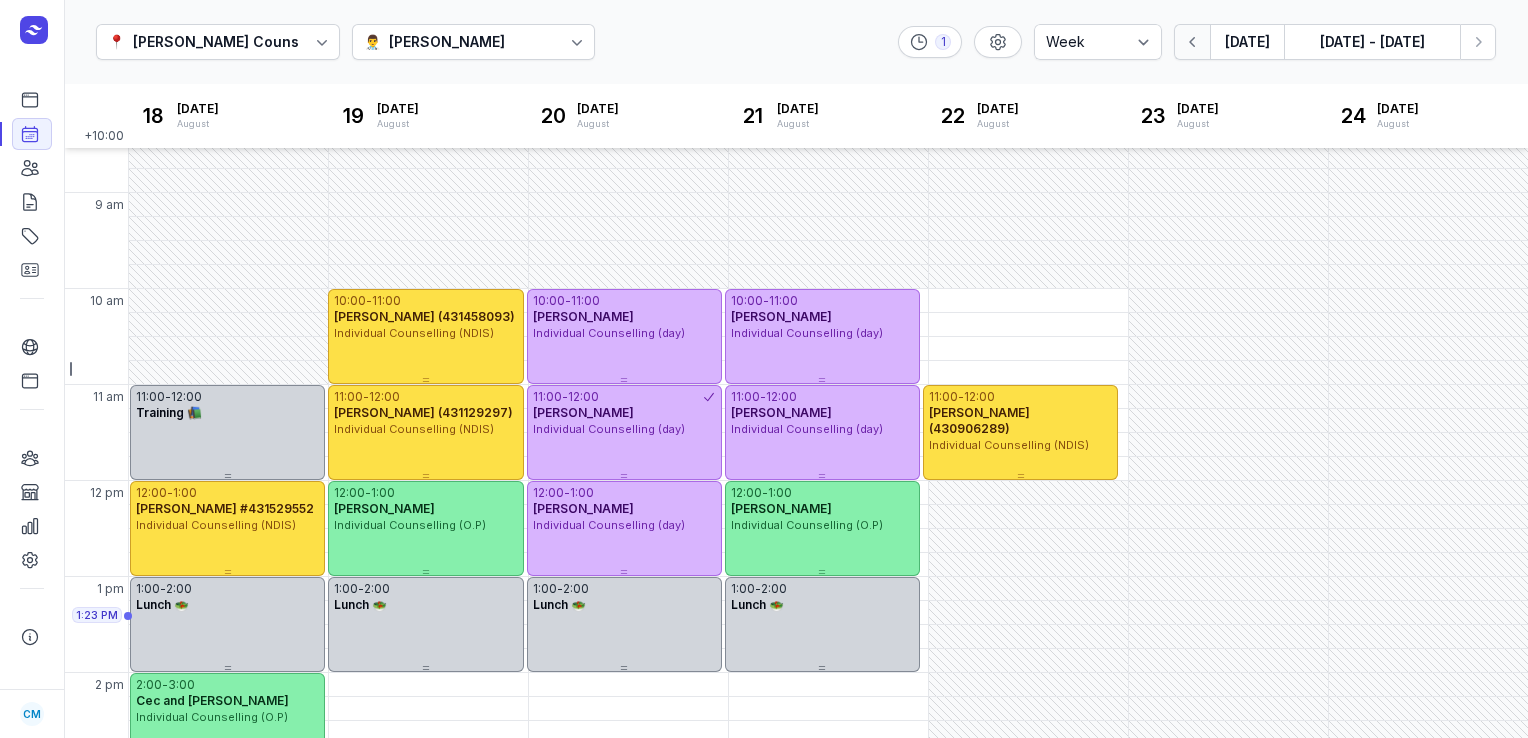 click 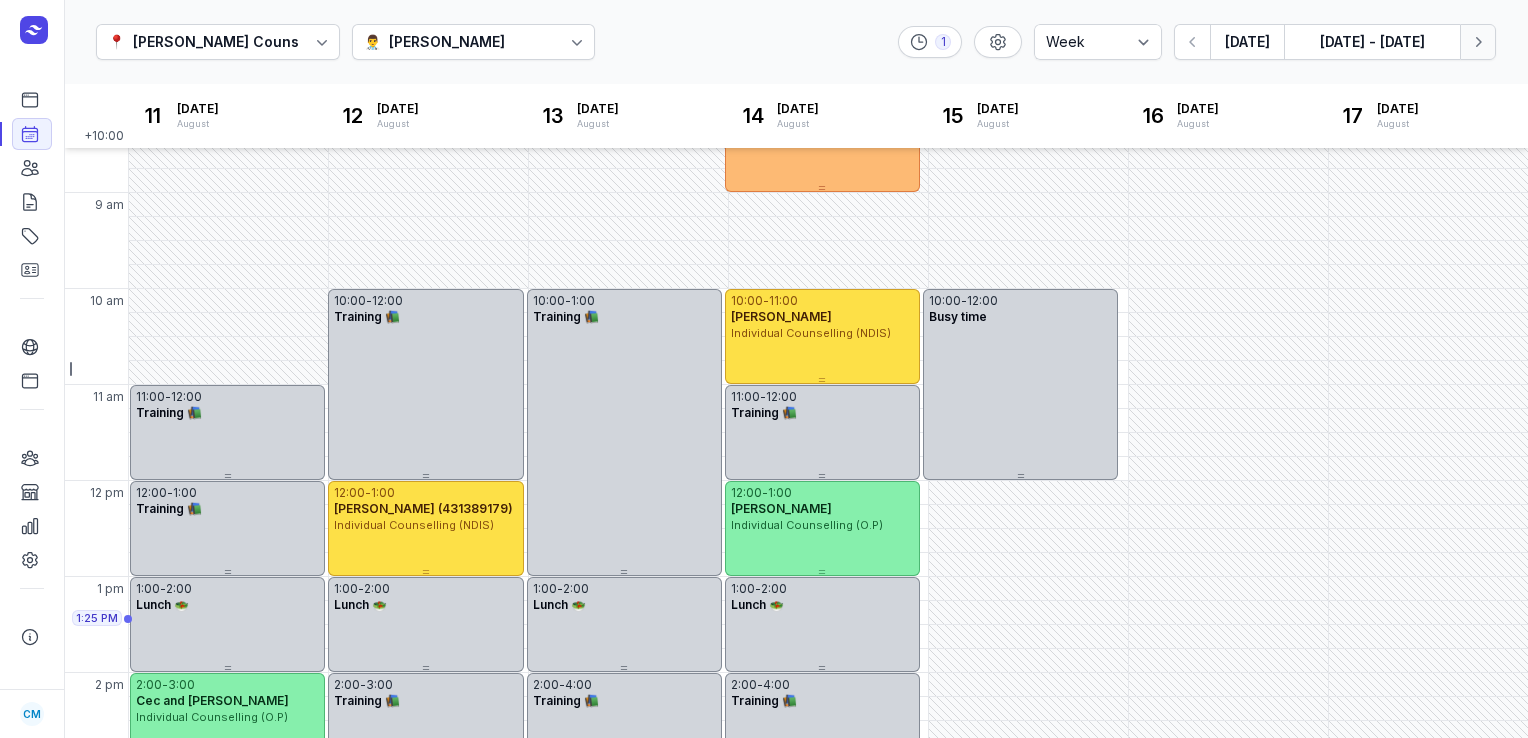 click on "Next week" 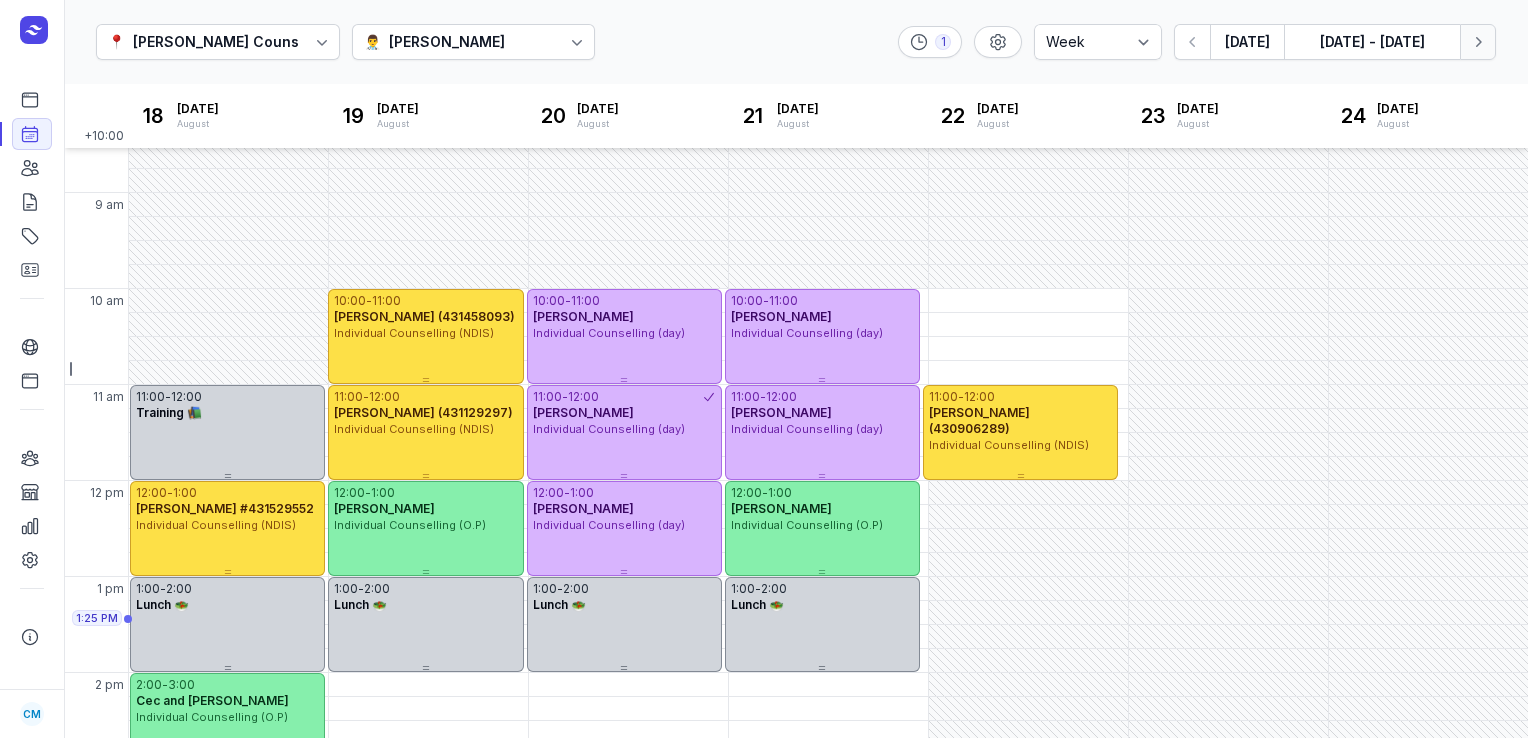 click on "Next week" 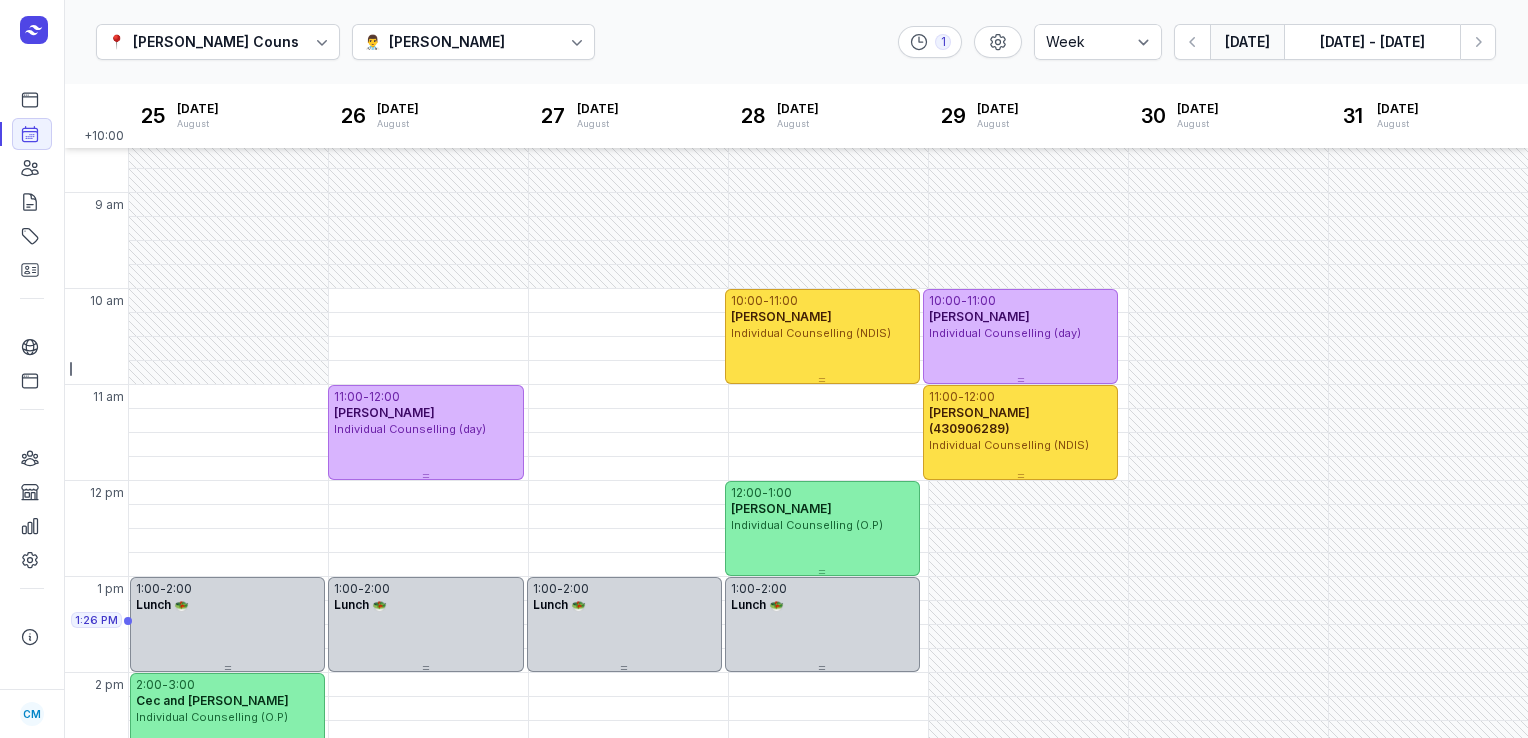 click on "[DATE]" at bounding box center (1247, 42) 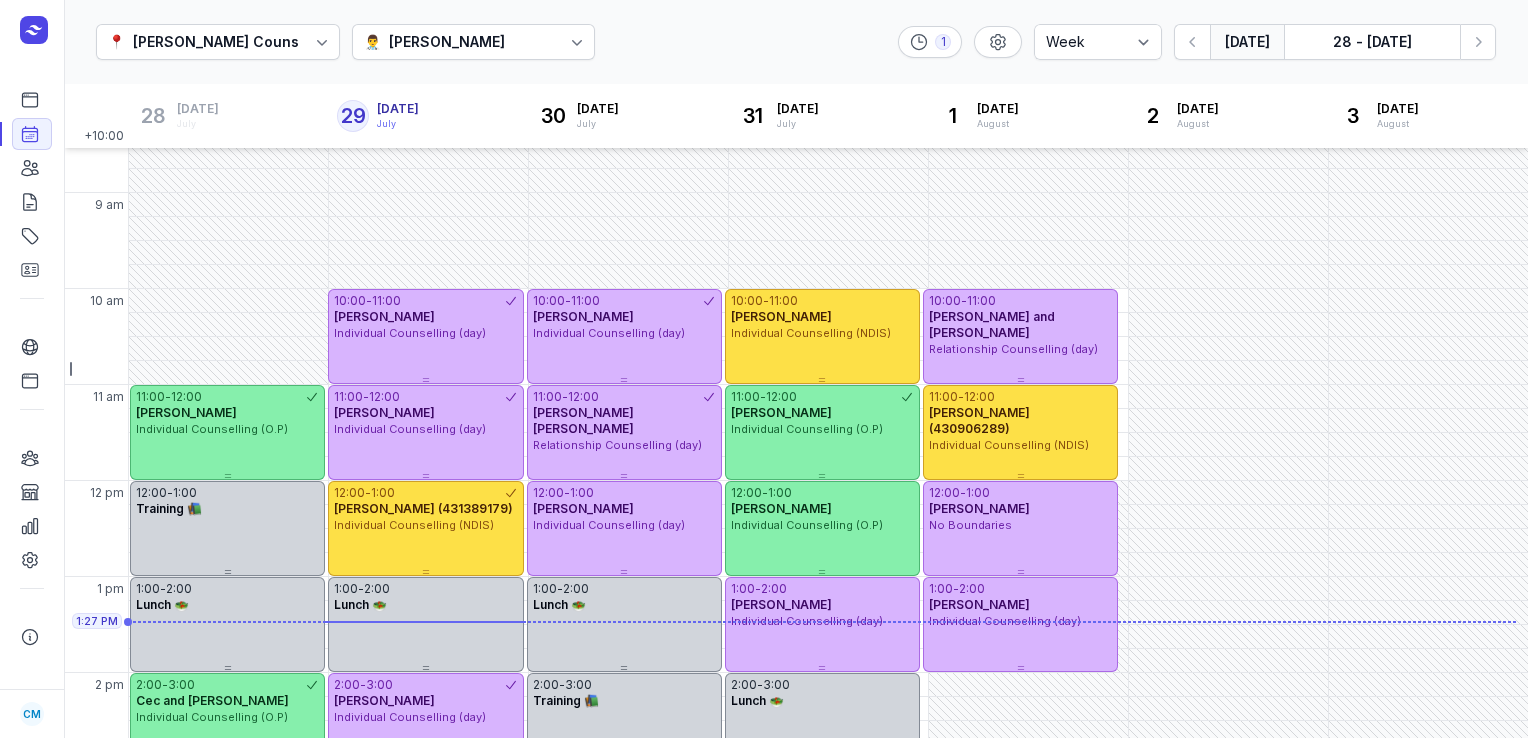 click on "👨‍⚕️ [PERSON_NAME]" at bounding box center [437, 42] 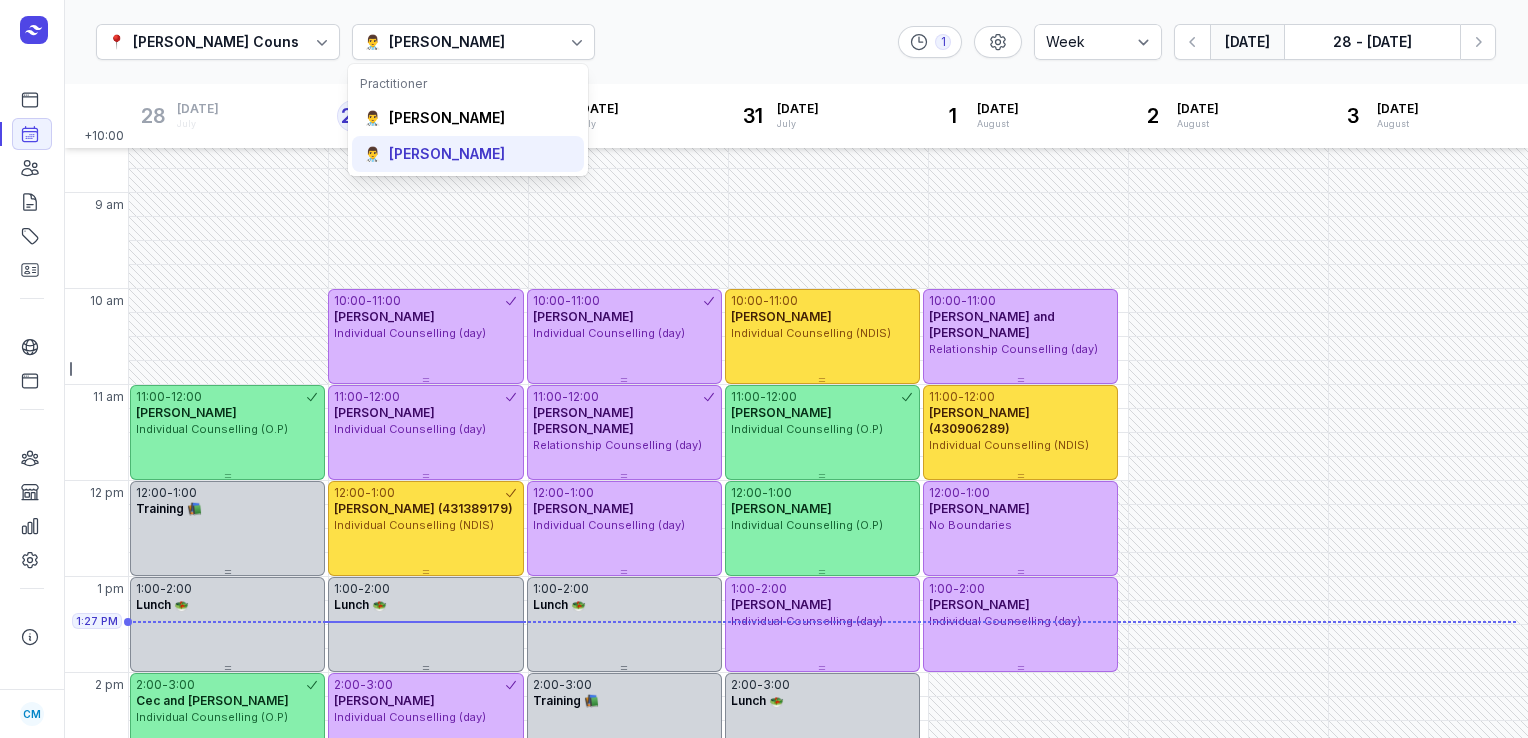click on "[PERSON_NAME]" at bounding box center [447, 154] 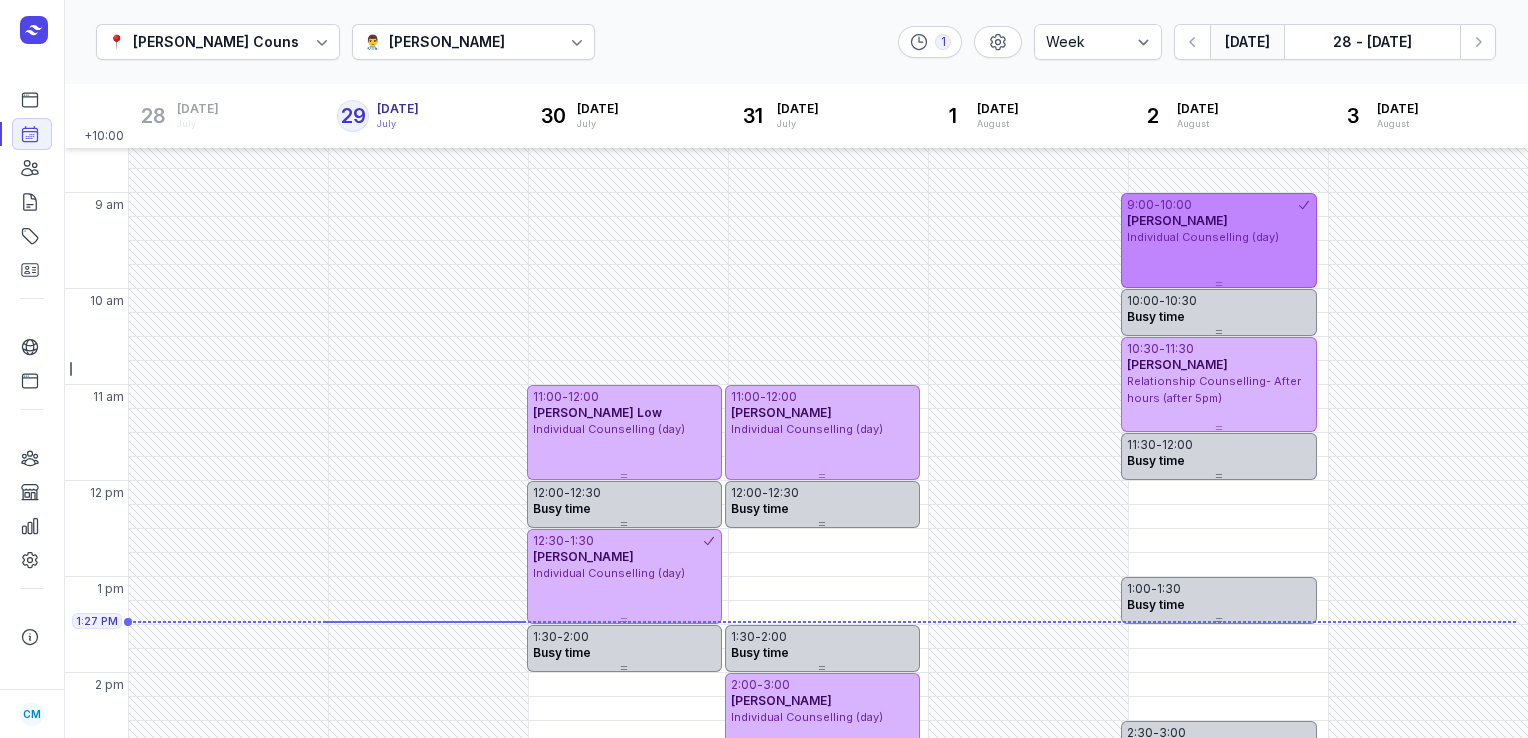 click on "[PERSON_NAME]" at bounding box center (1177, 220) 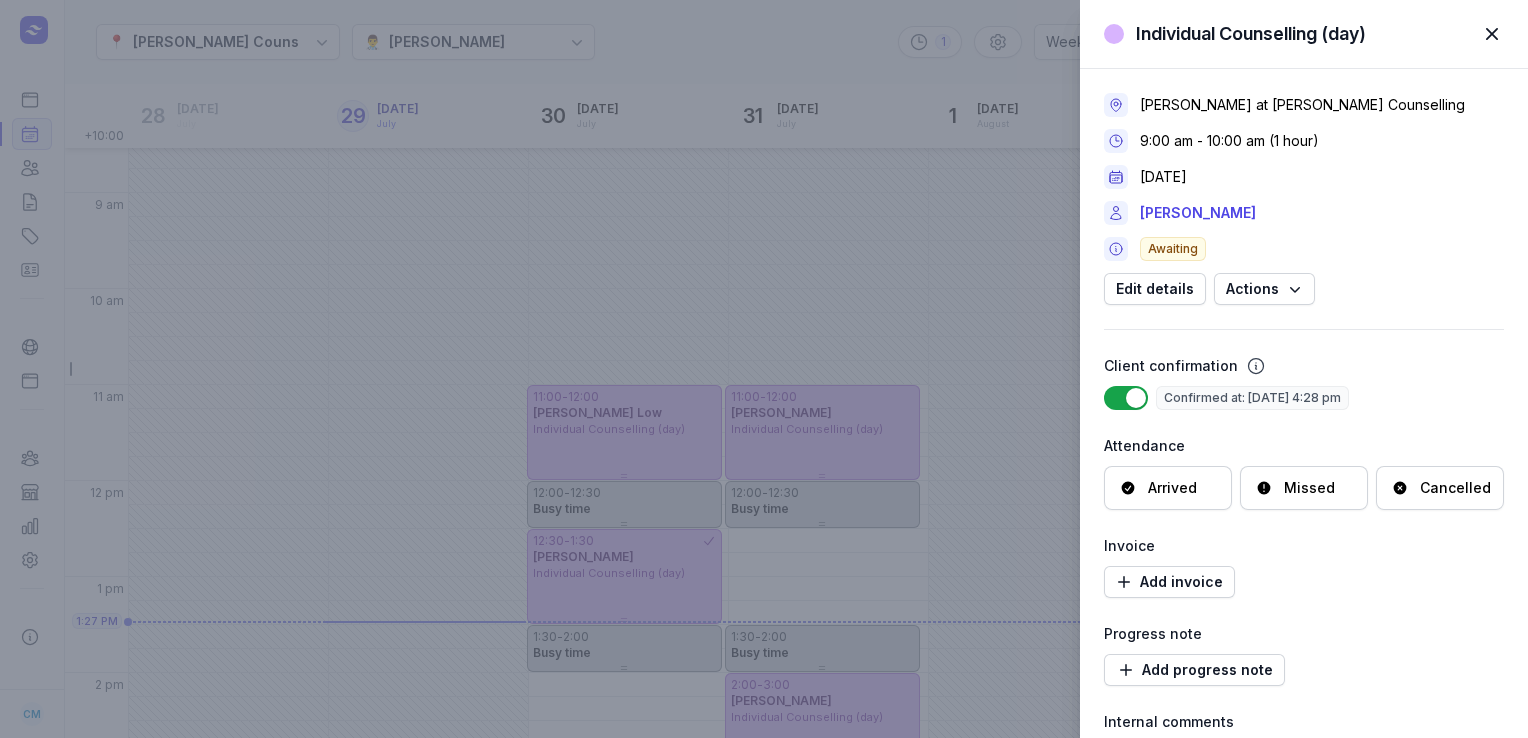 click on "Cancelled" at bounding box center [1440, 488] 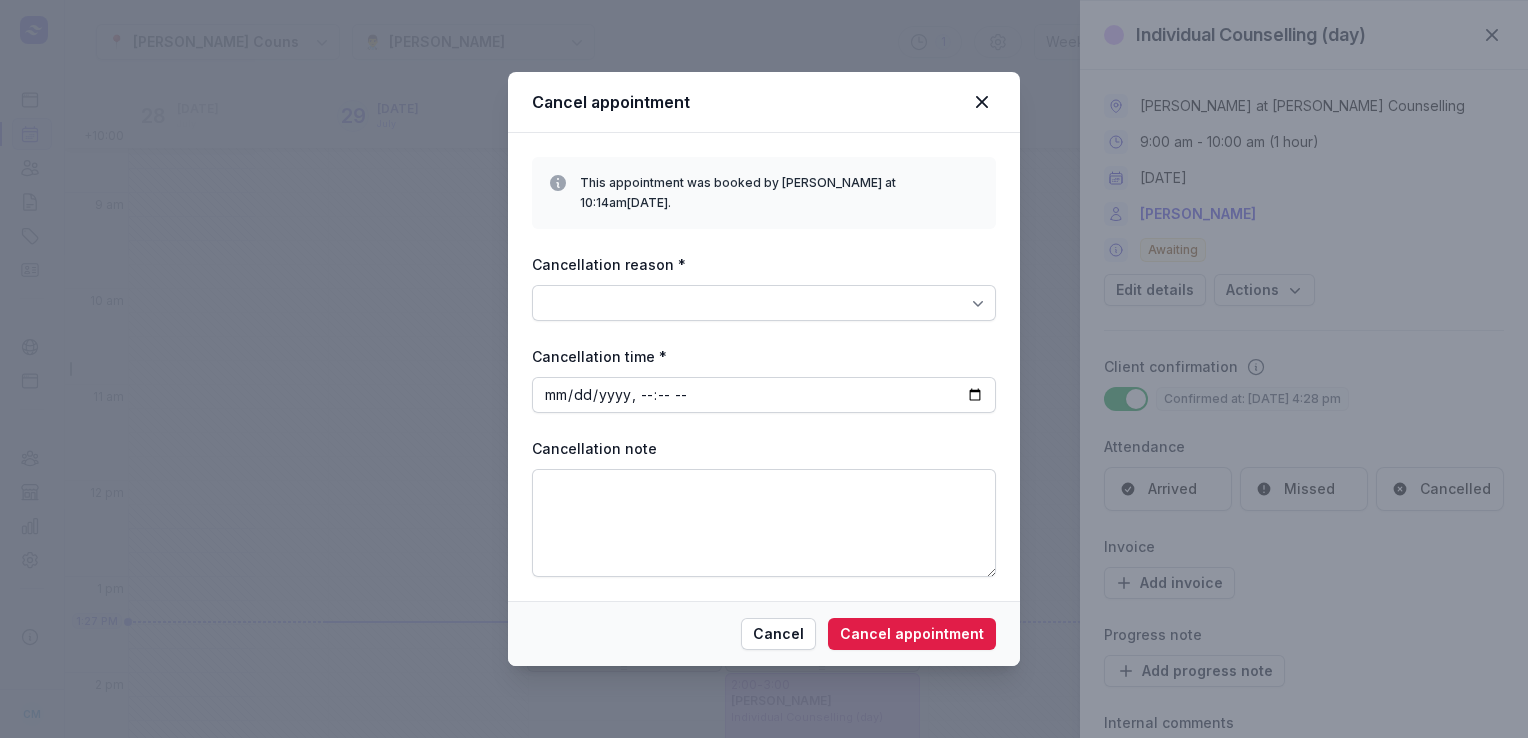 click at bounding box center [764, 303] 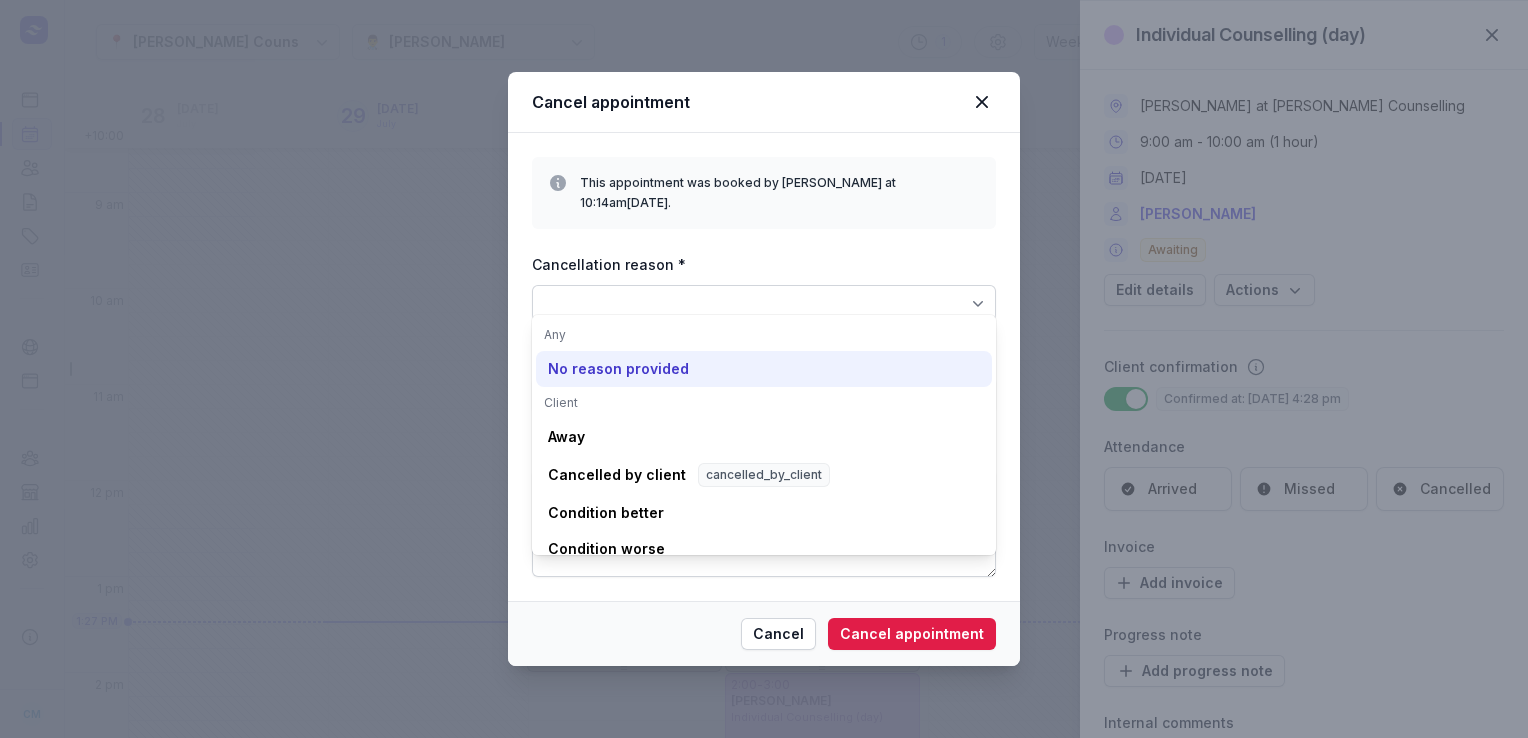 click on "No reason provided" 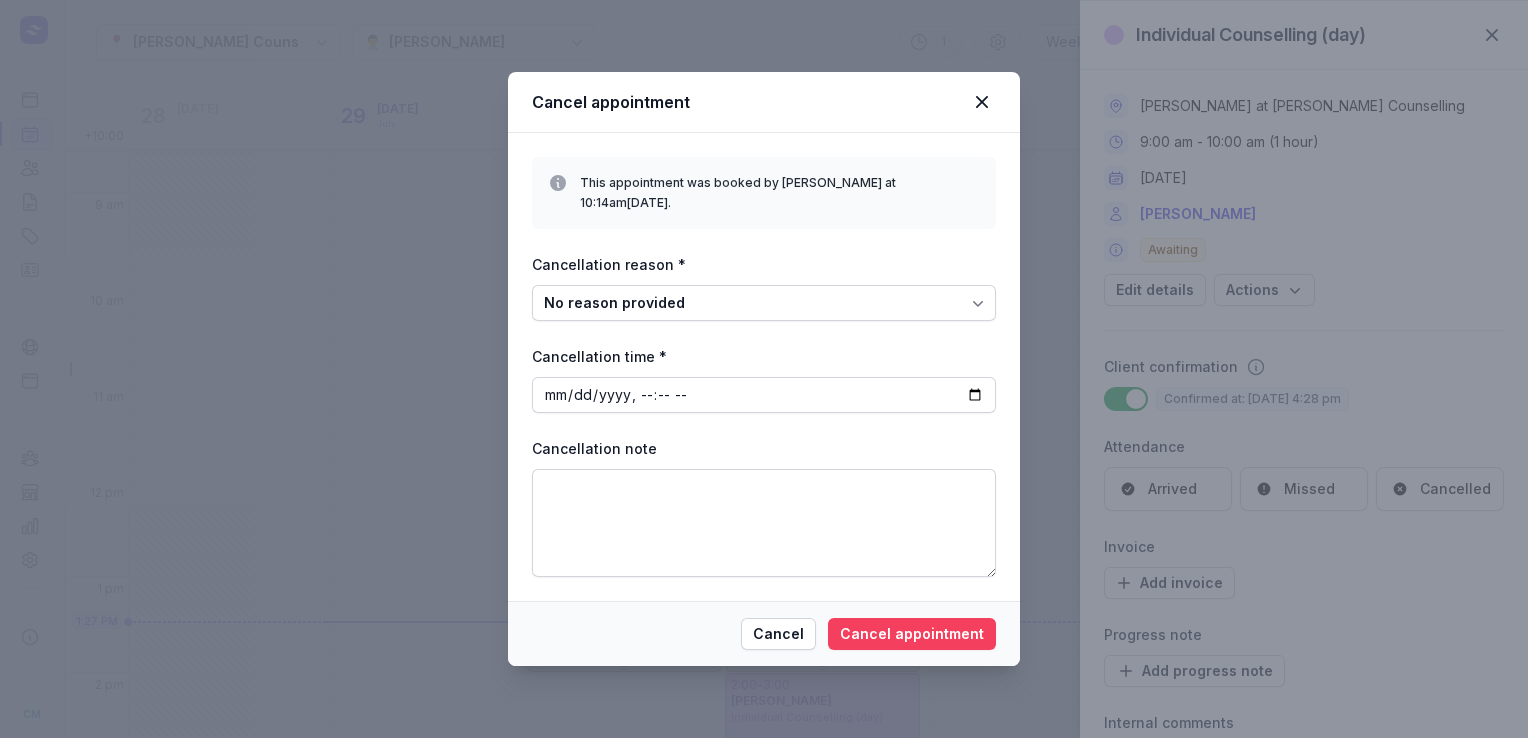 click on "Cancel appointment" at bounding box center [912, 634] 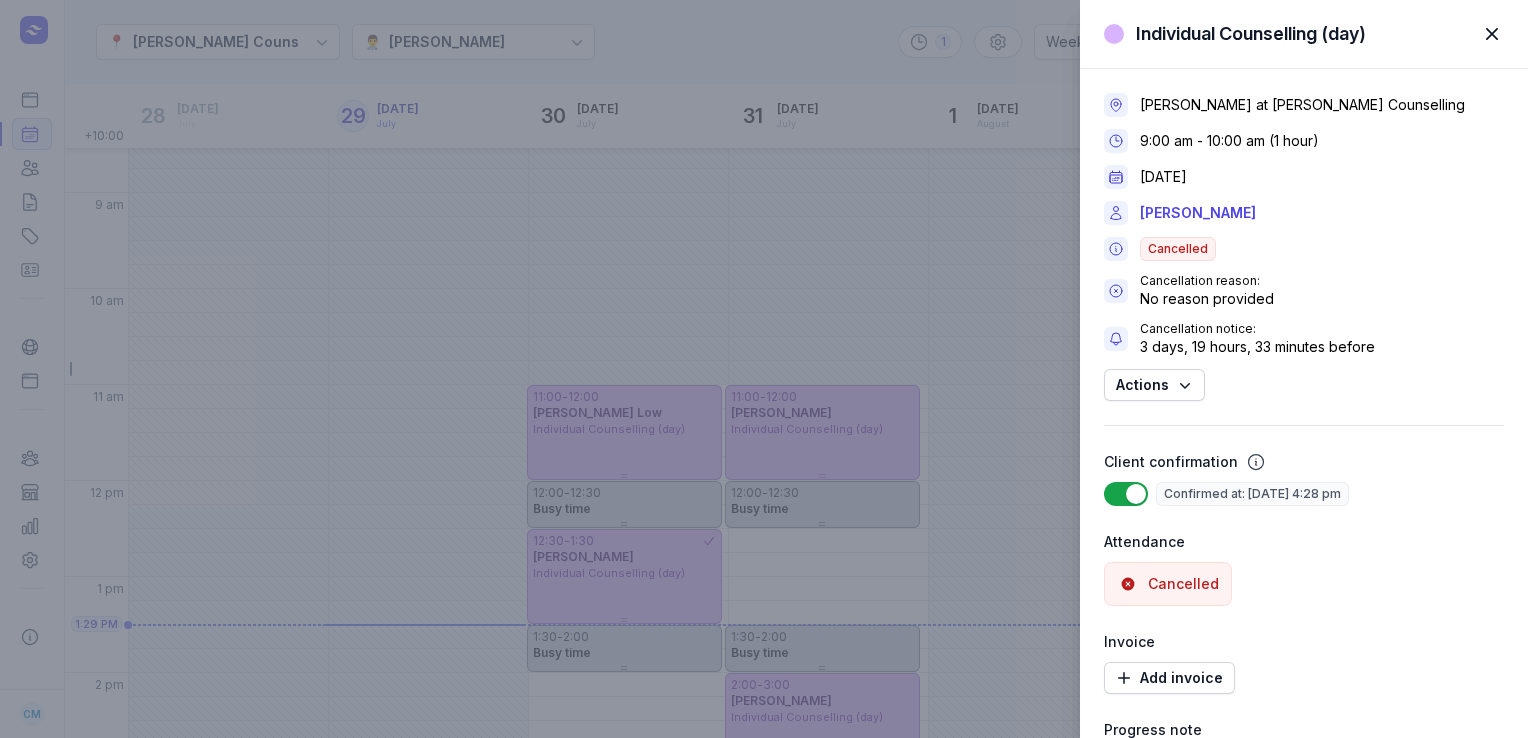 click at bounding box center [1492, 34] 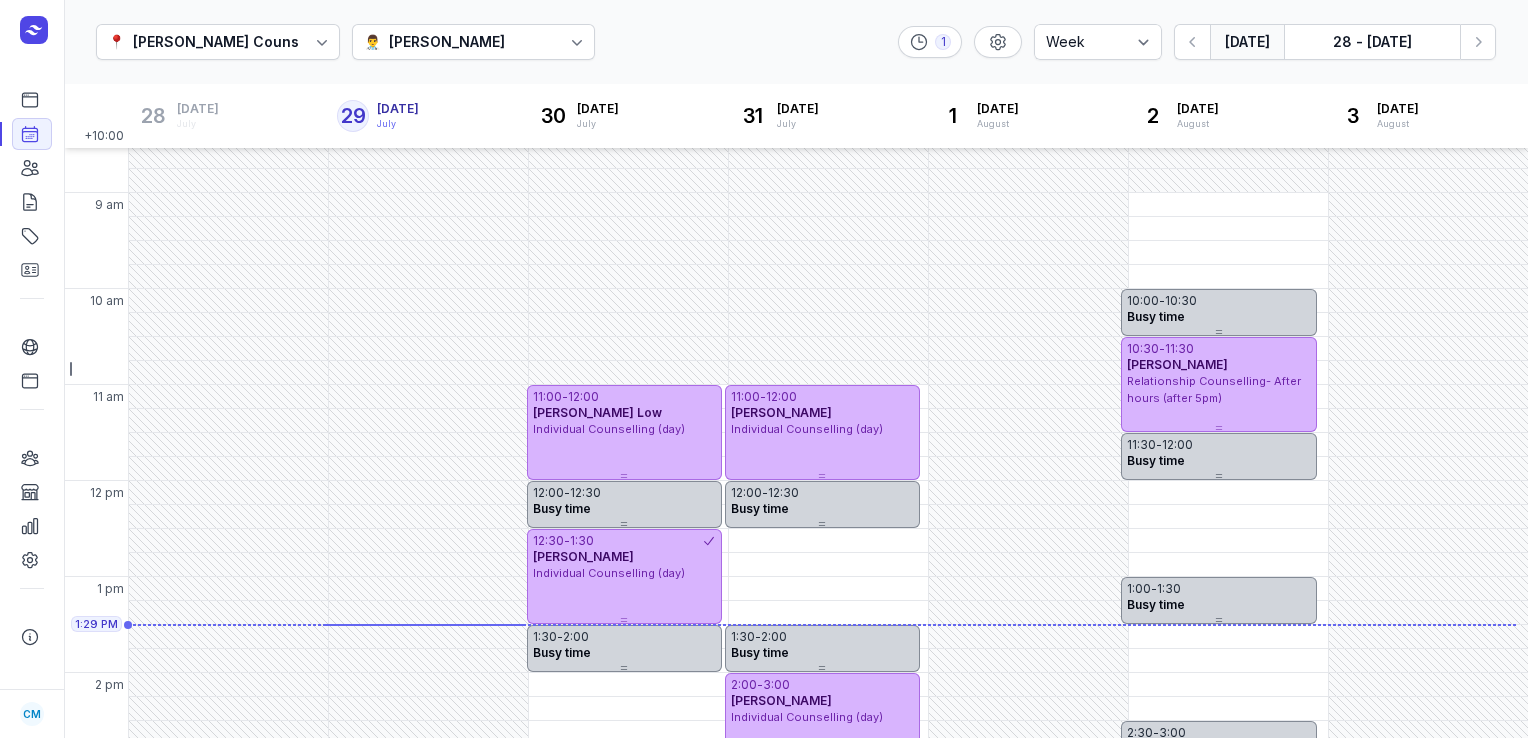 click on "[DATE]" at bounding box center [1247, 42] 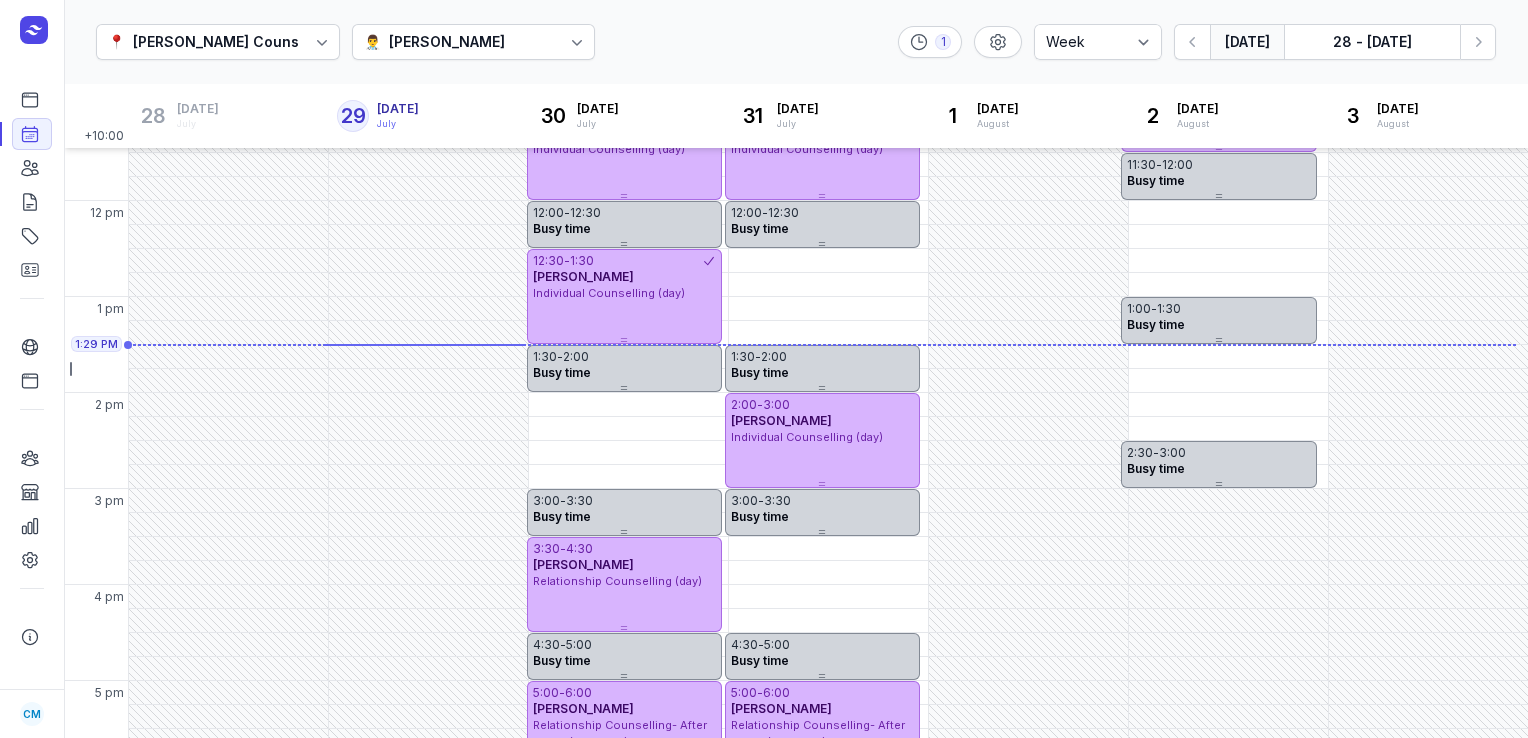 scroll, scrollTop: 336, scrollLeft: 0, axis: vertical 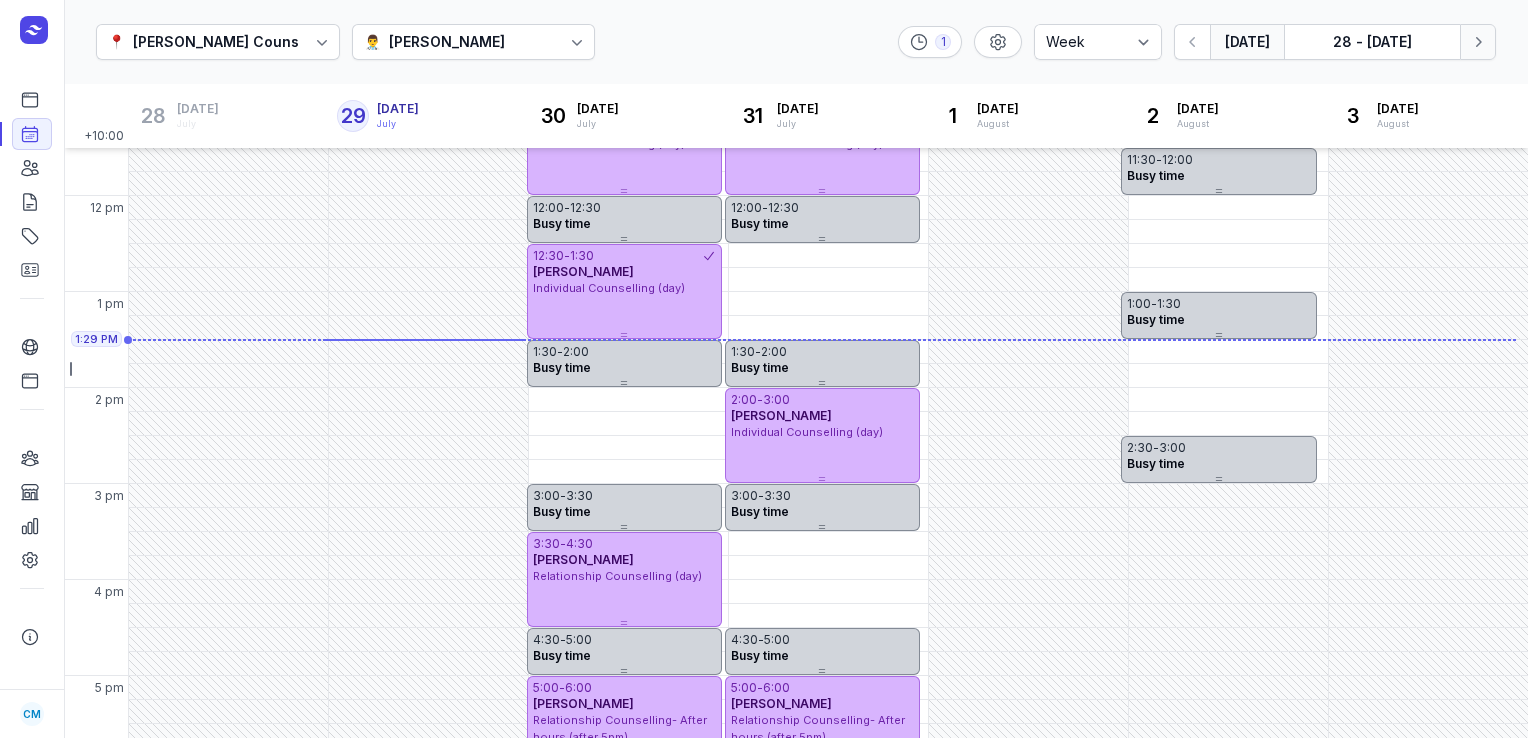 click 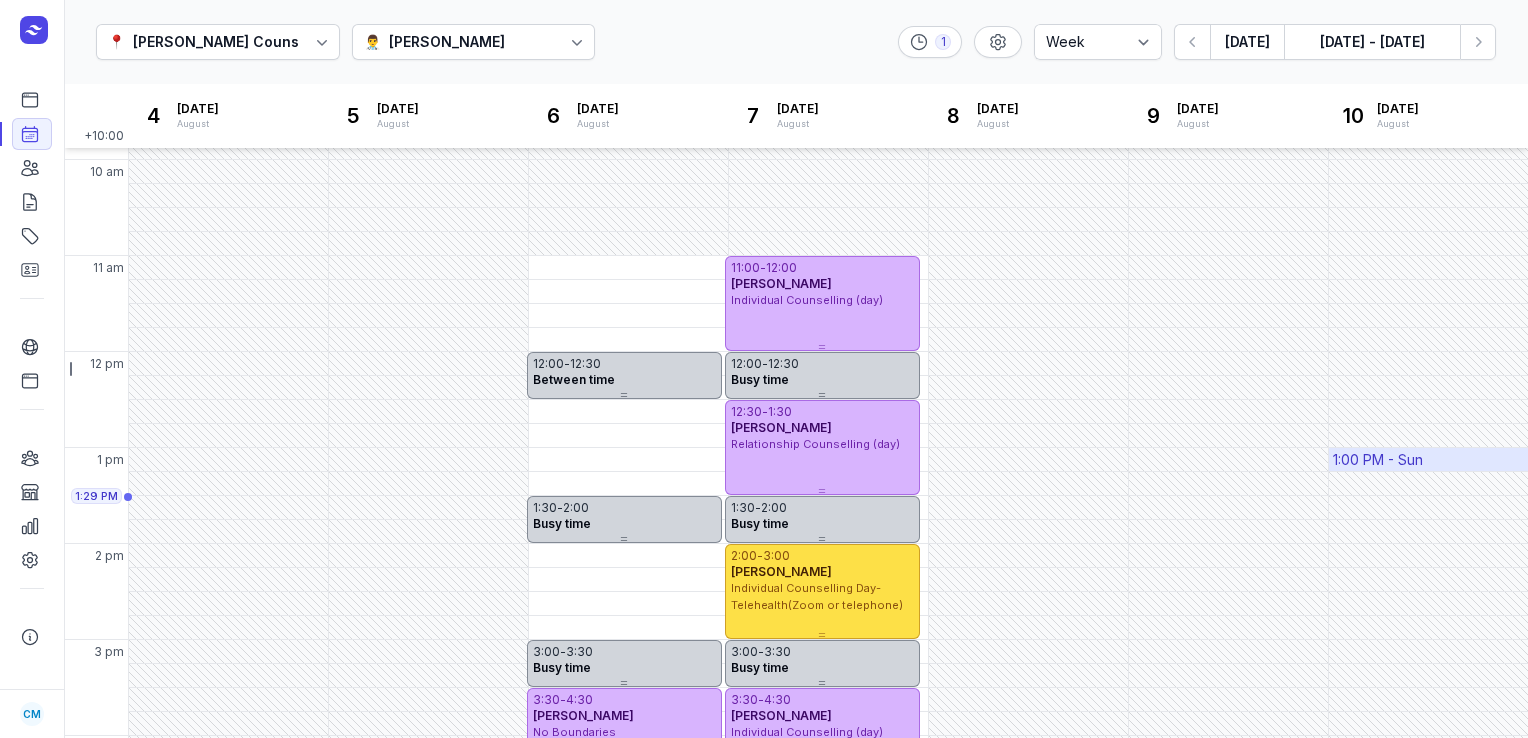 scroll, scrollTop: 179, scrollLeft: 0, axis: vertical 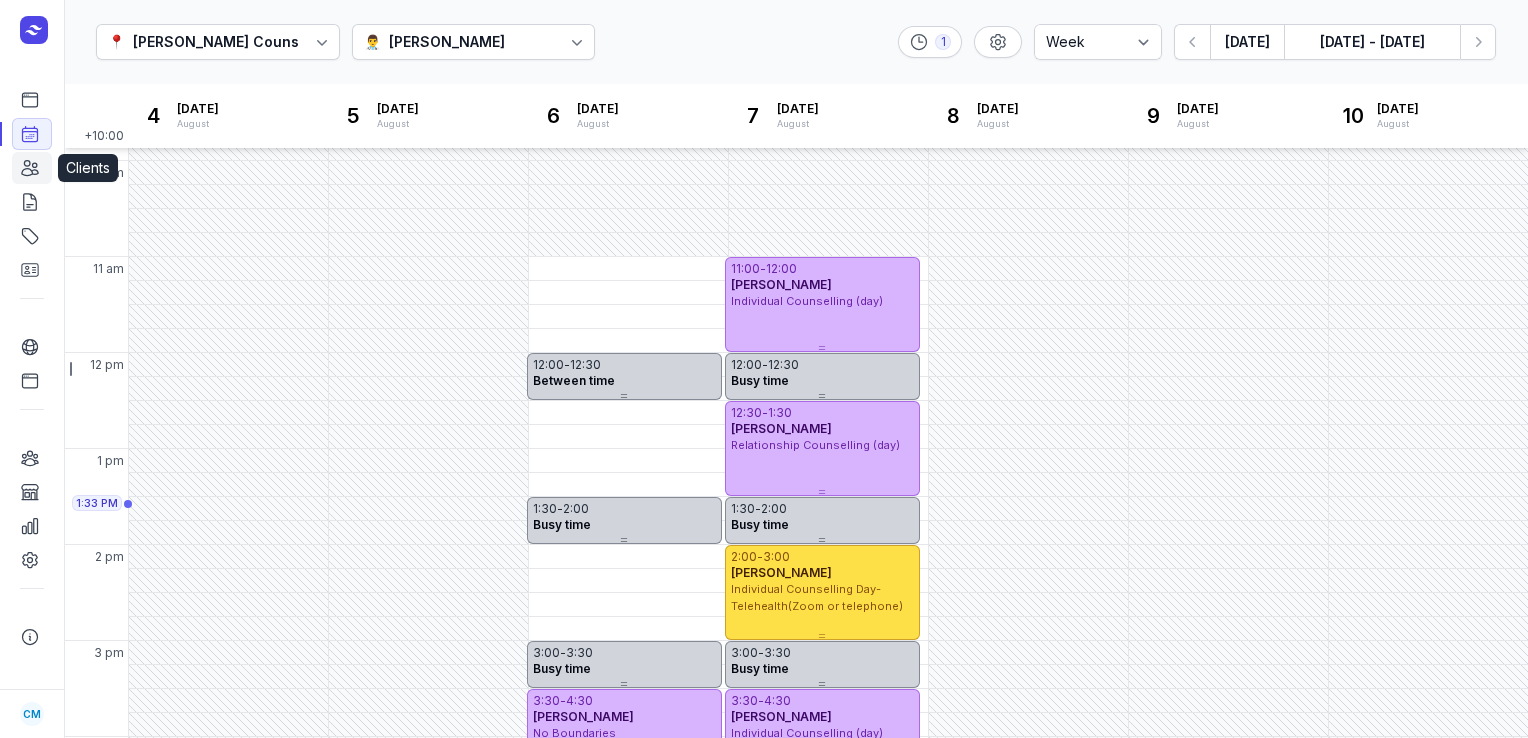 click on "Clients" 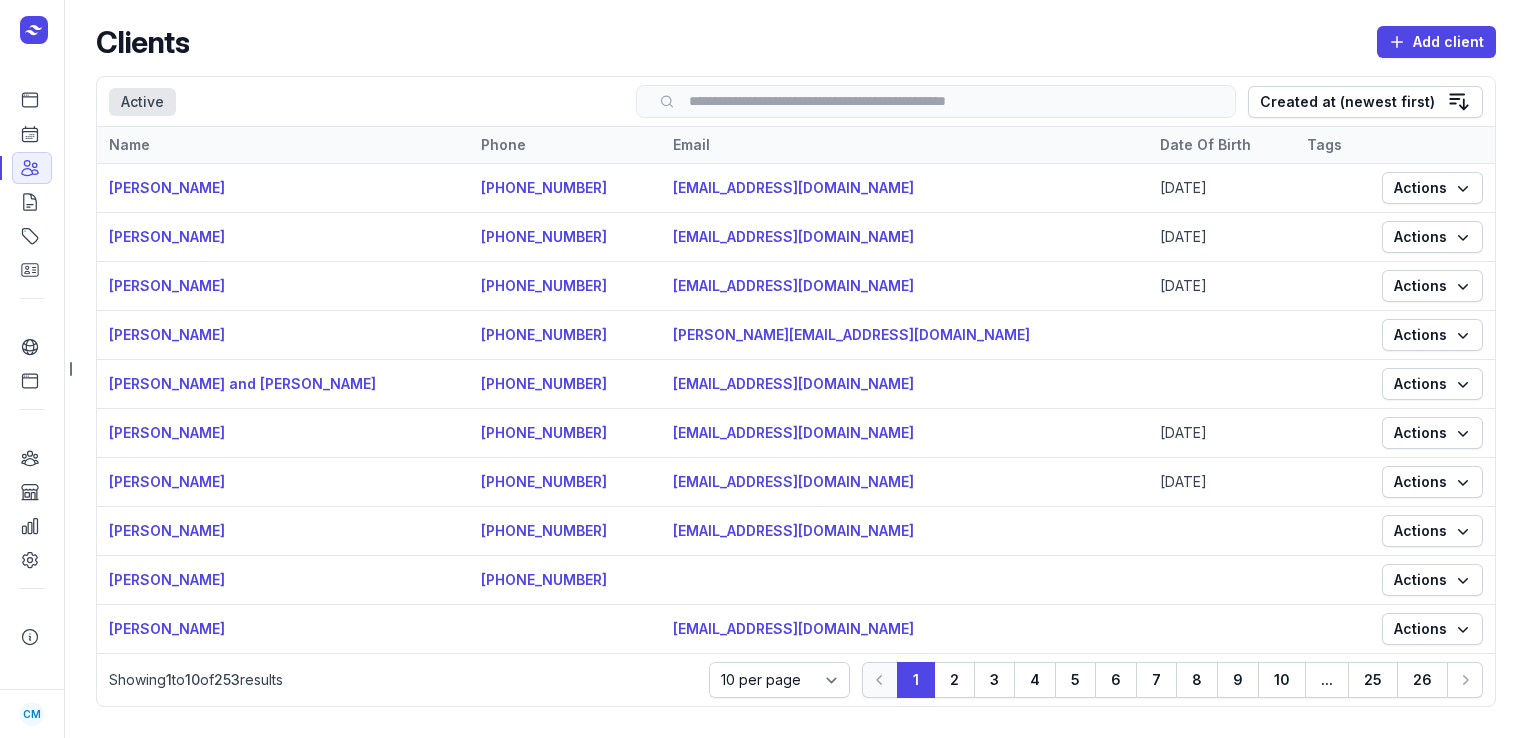 click at bounding box center [936, 101] 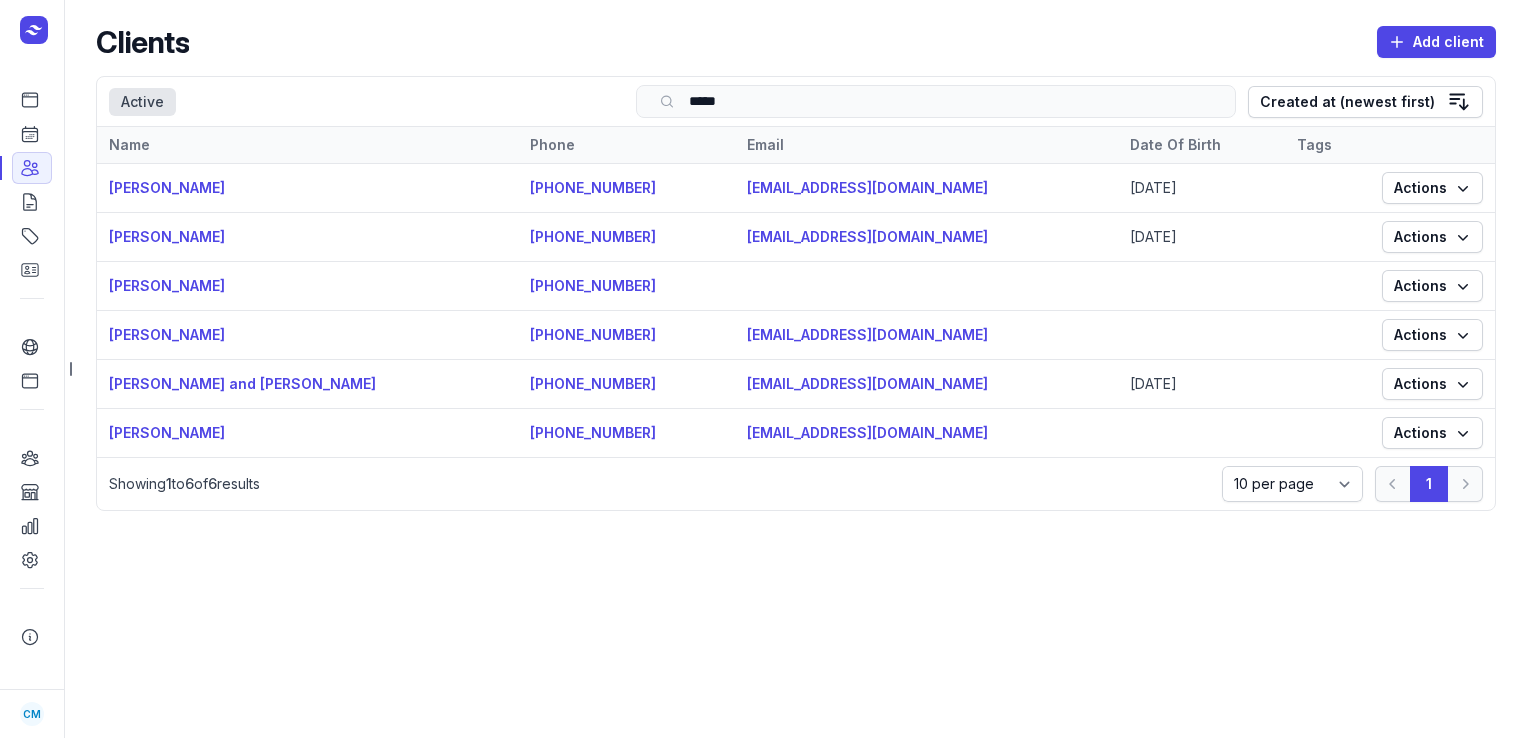 type on "*****" 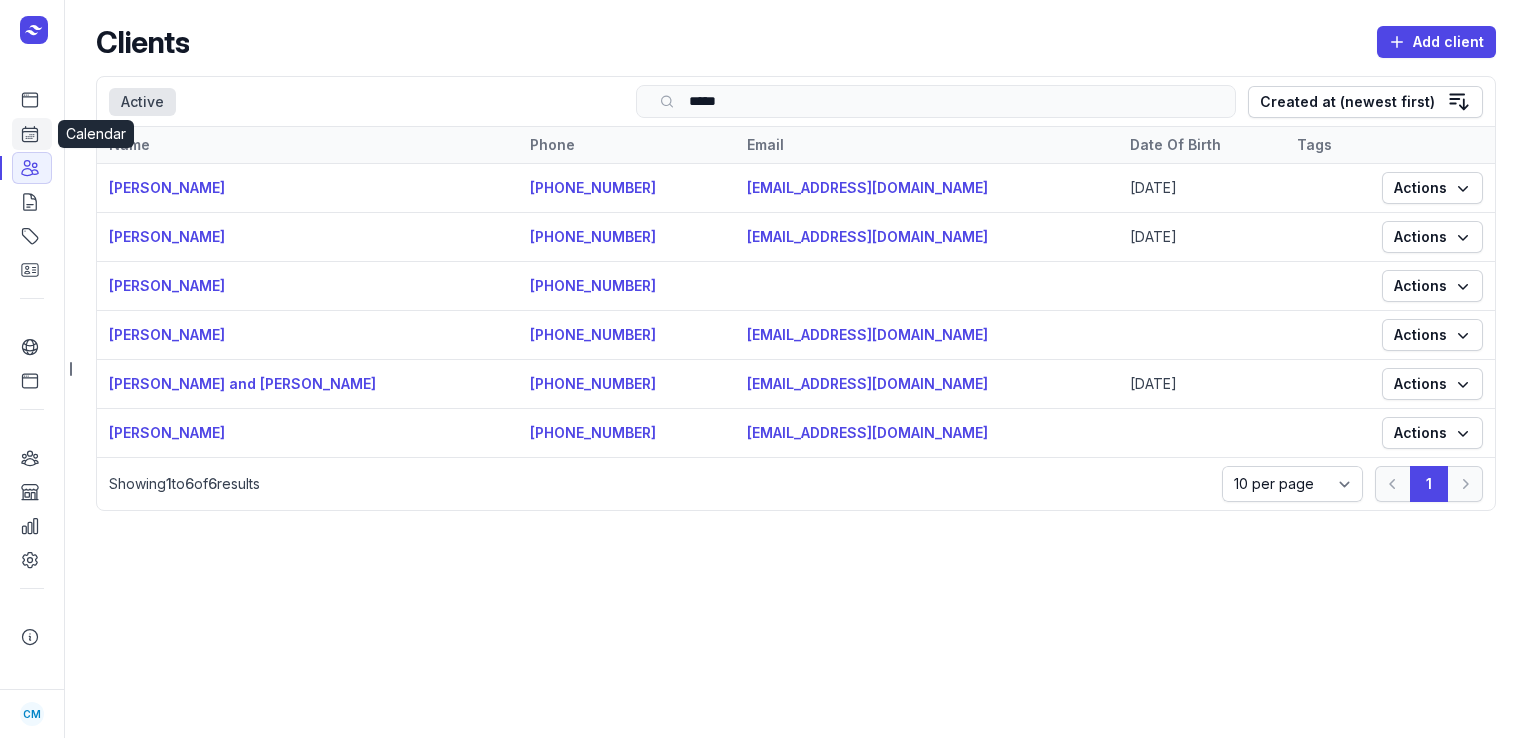 click 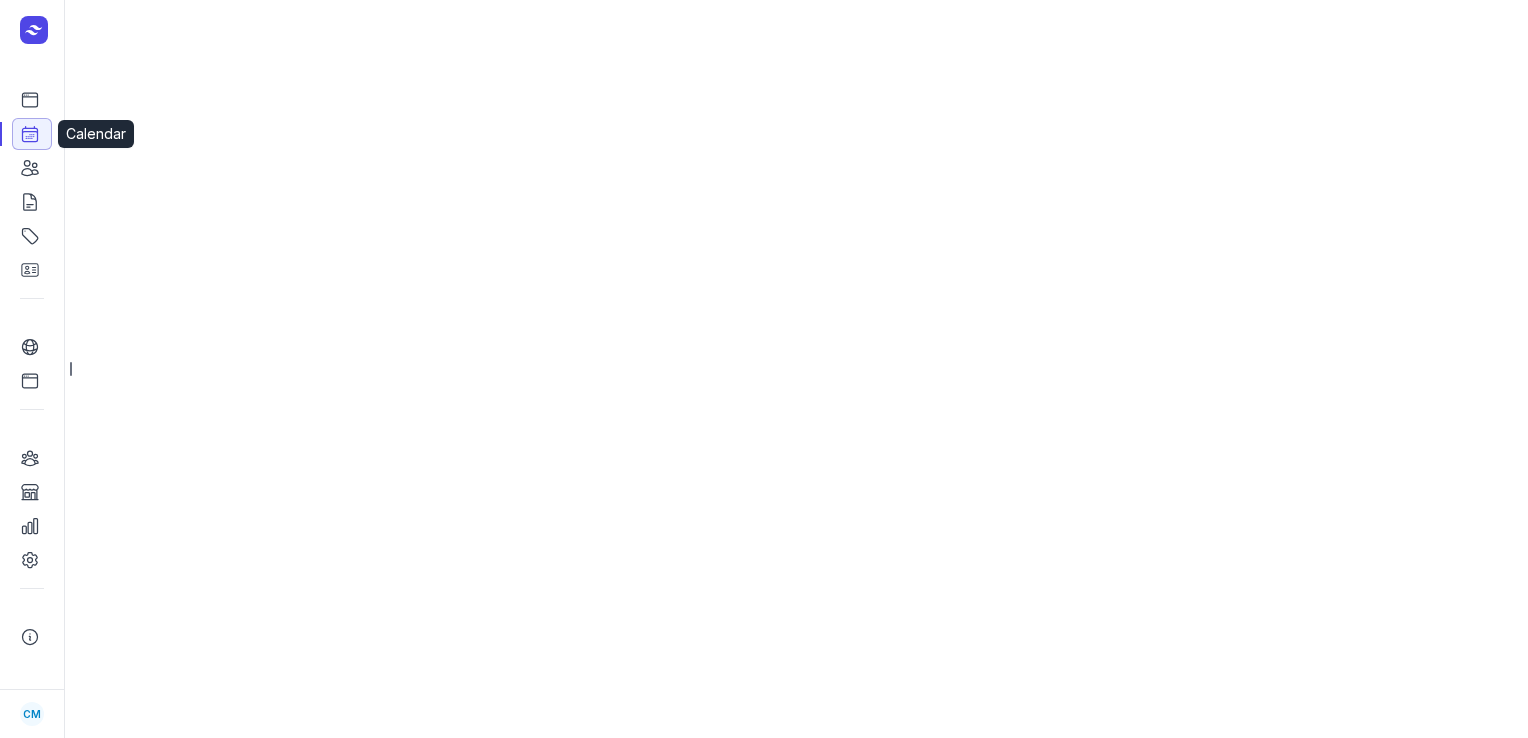 select on "week" 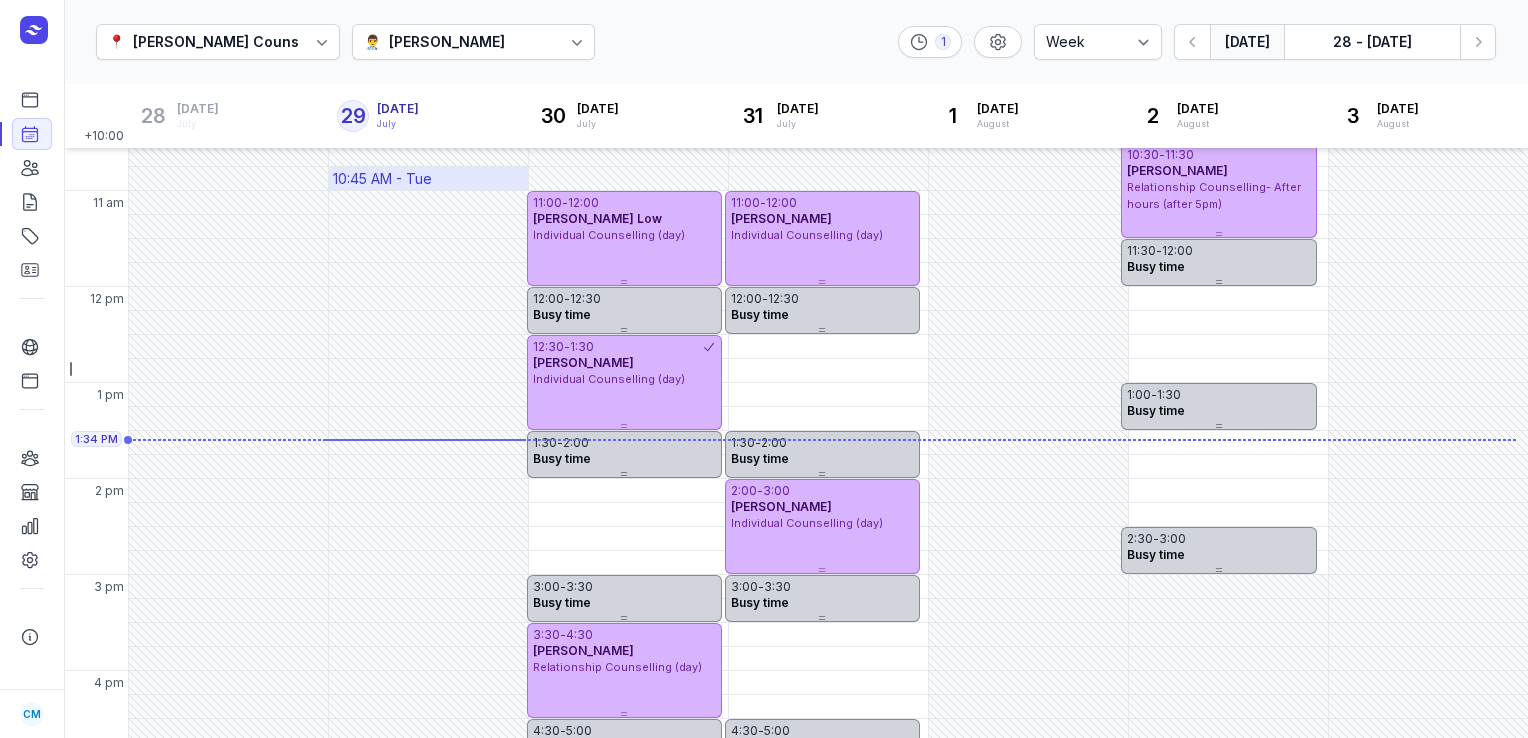 scroll, scrollTop: 285, scrollLeft: 0, axis: vertical 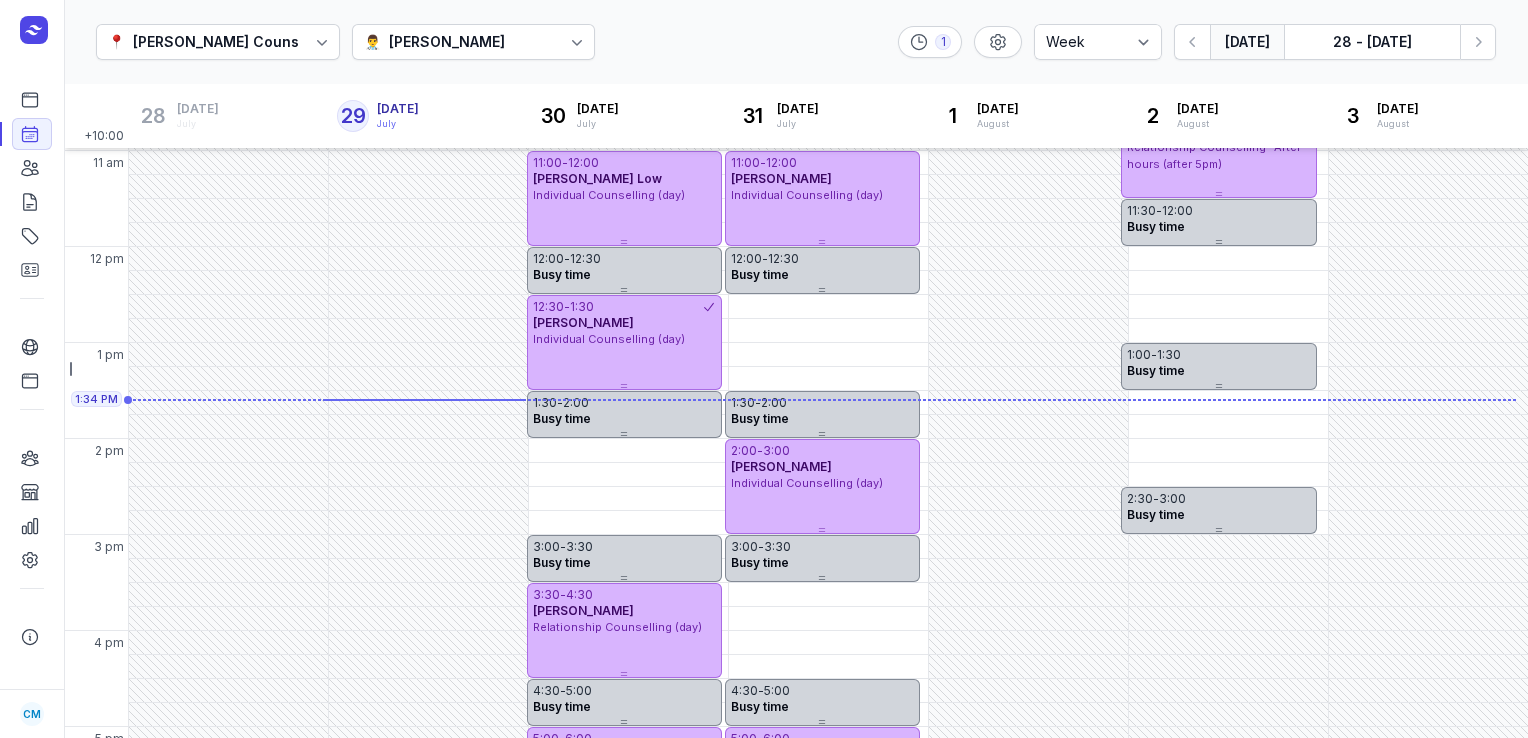 click on "[PERSON_NAME]" at bounding box center [447, 42] 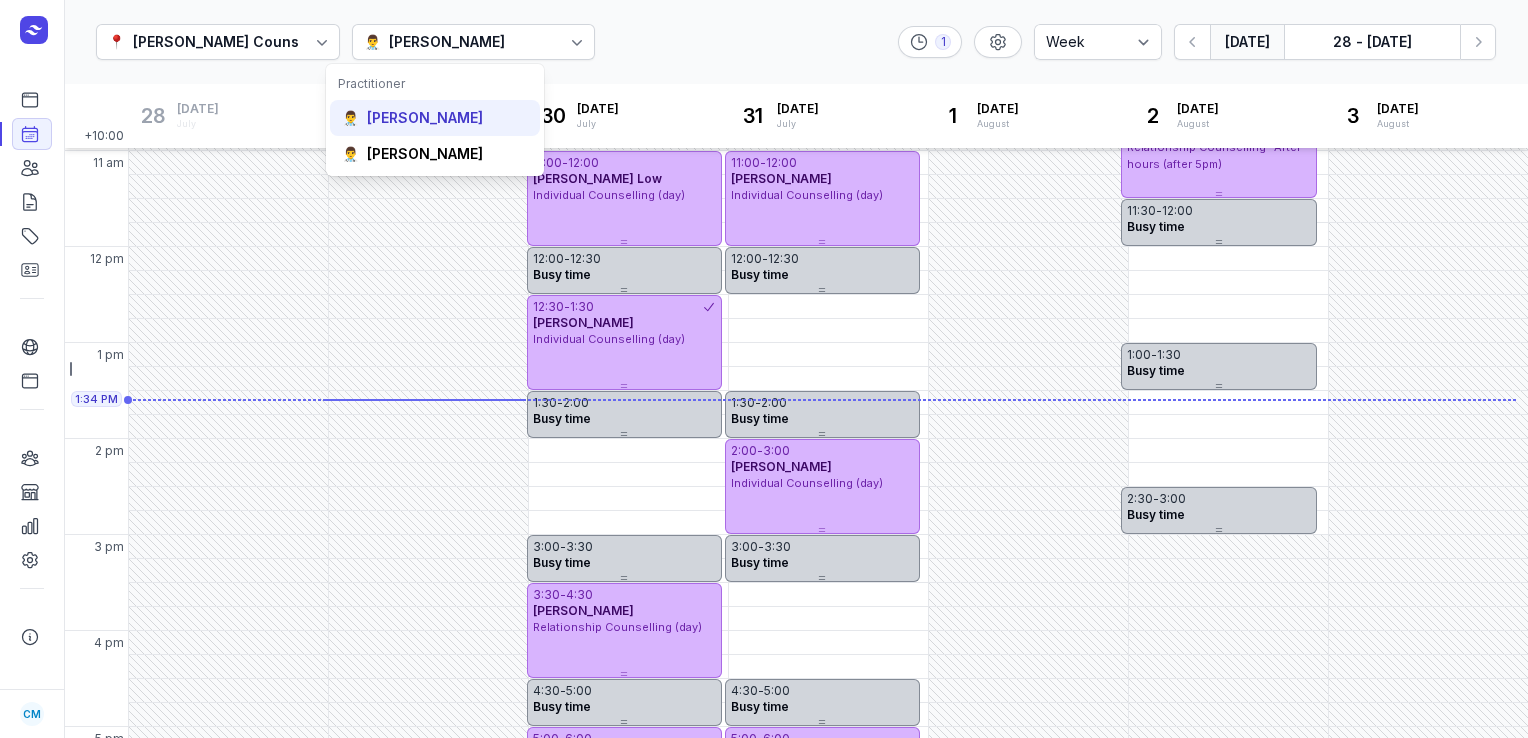 click on "[PERSON_NAME]" at bounding box center (425, 118) 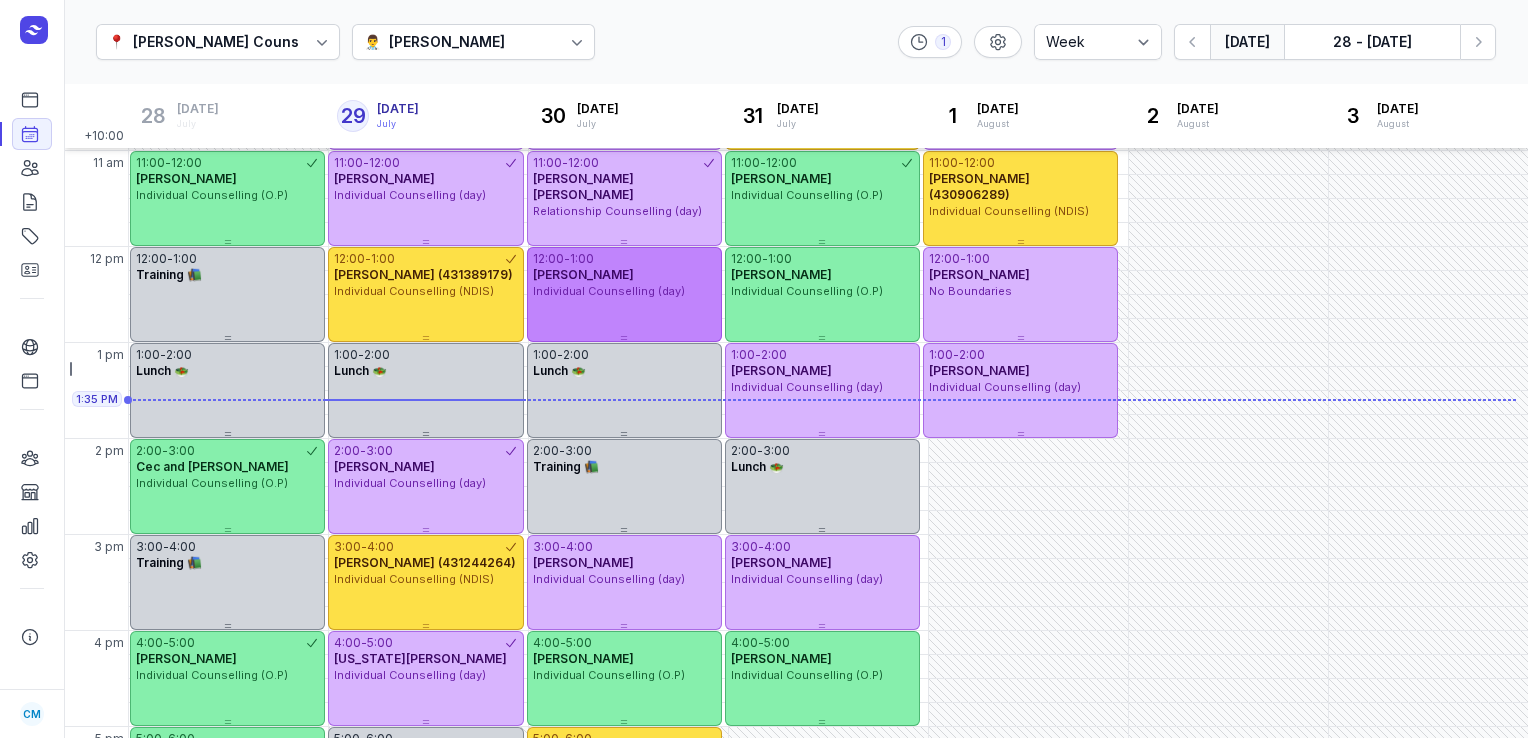 click on "12:00  -  1:00 [PERSON_NAME] Individual Counselling (day)" at bounding box center [624, 294] 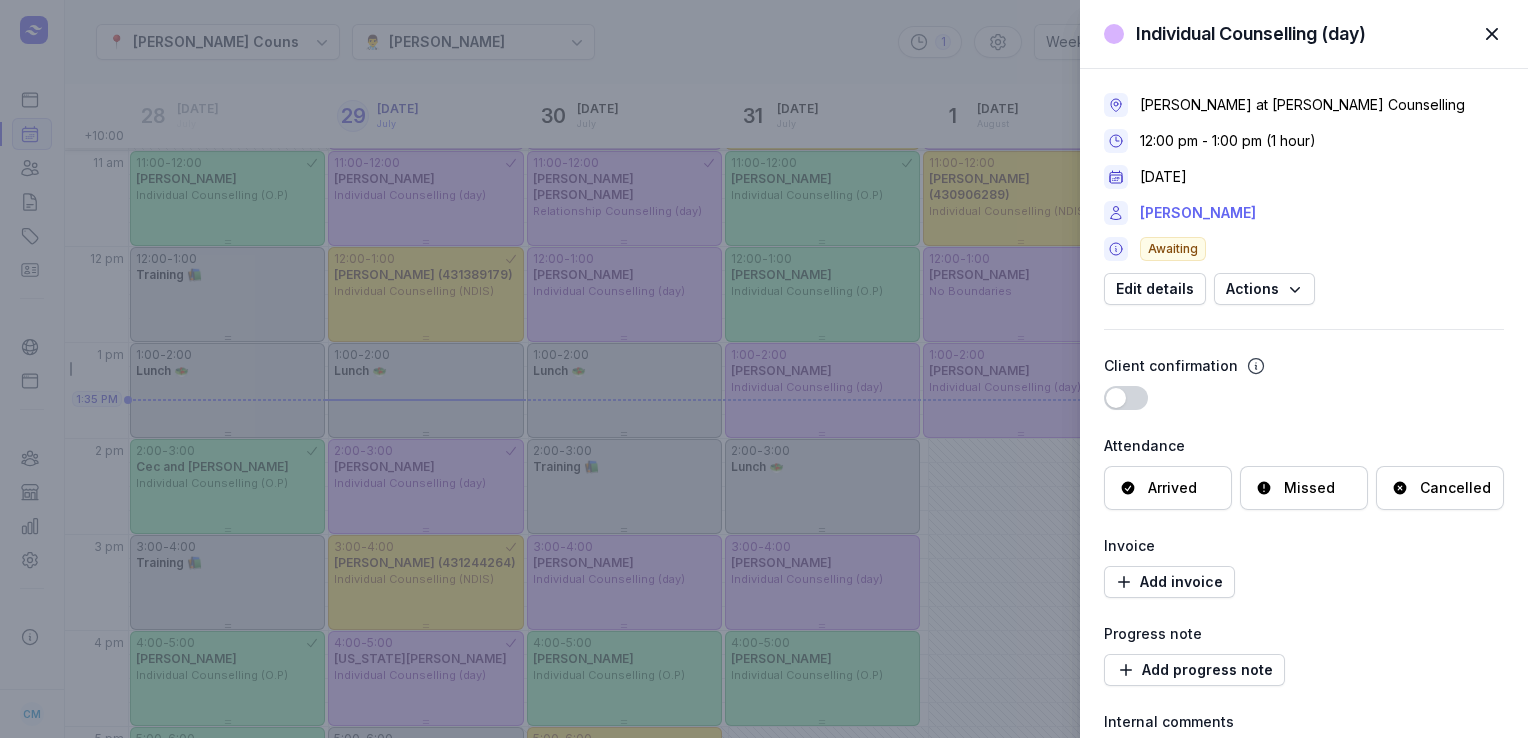 click on "[PERSON_NAME]" at bounding box center [1198, 213] 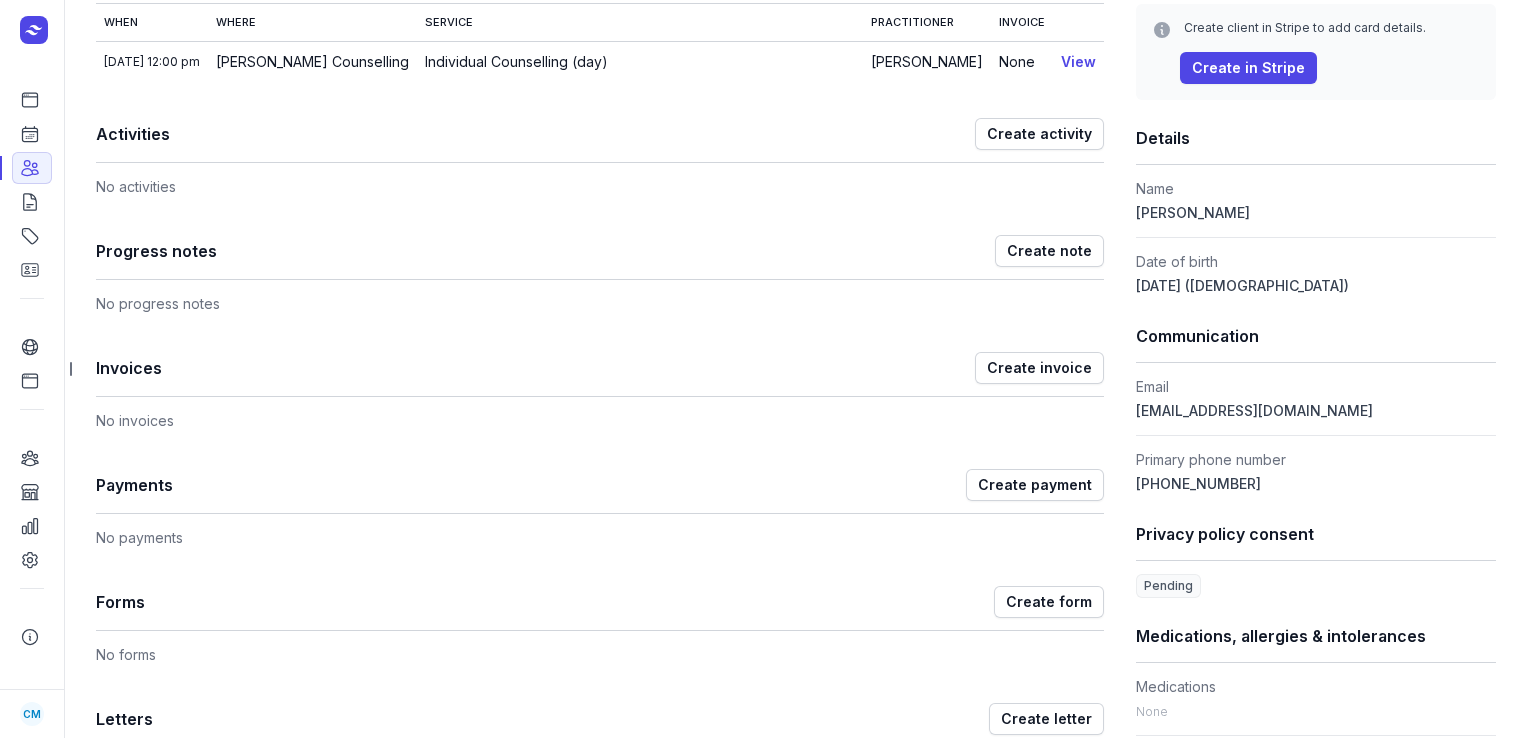 scroll, scrollTop: 348, scrollLeft: 0, axis: vertical 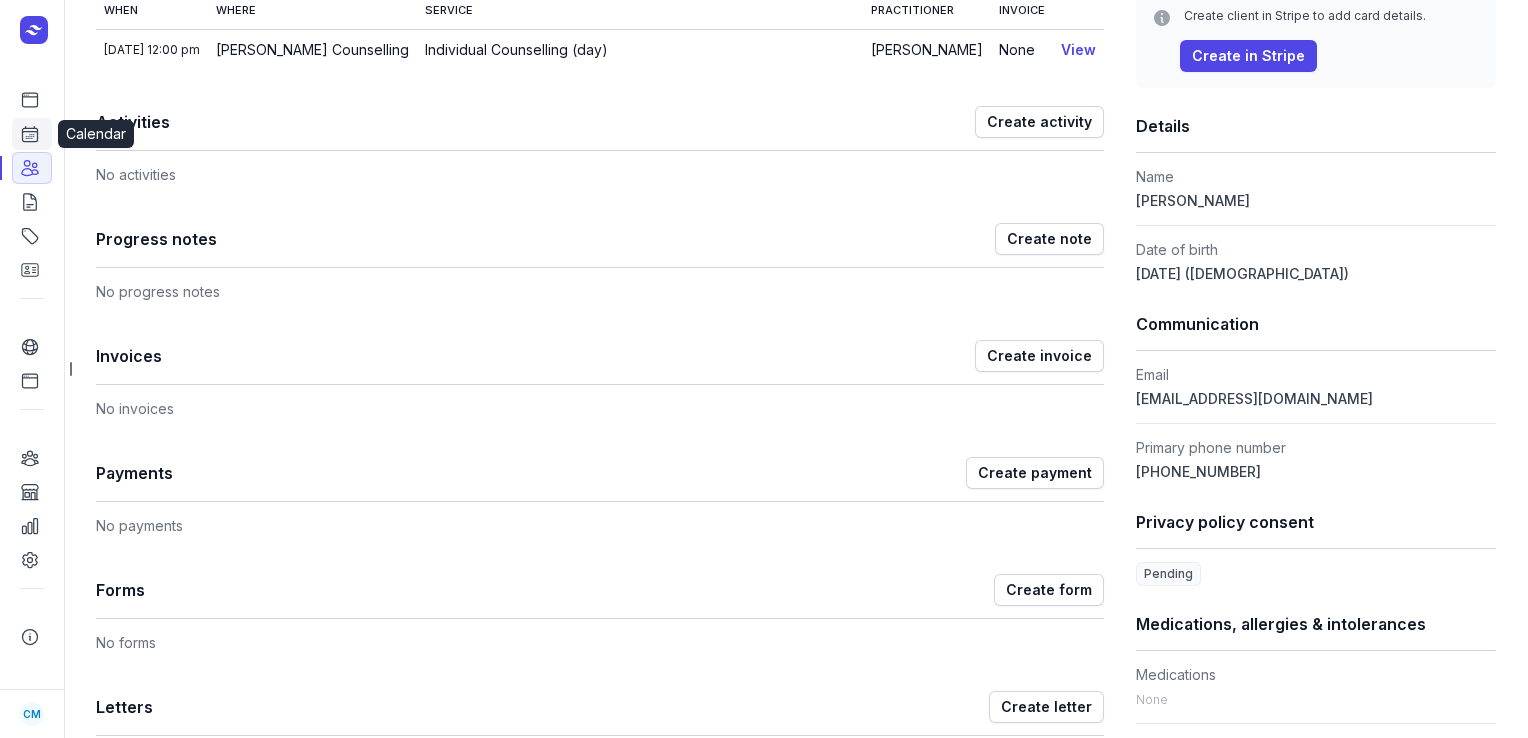click on "Calendar" 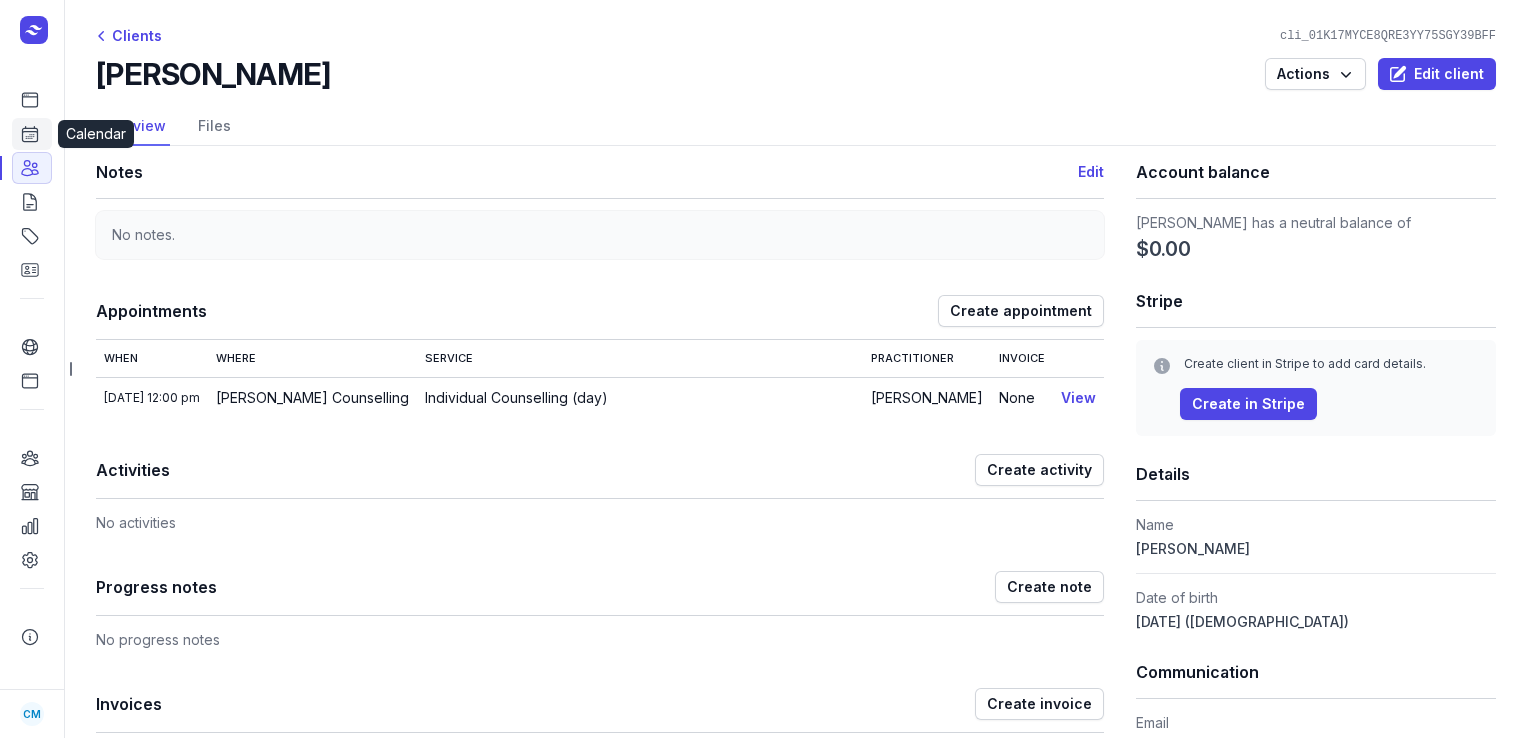 select on "week" 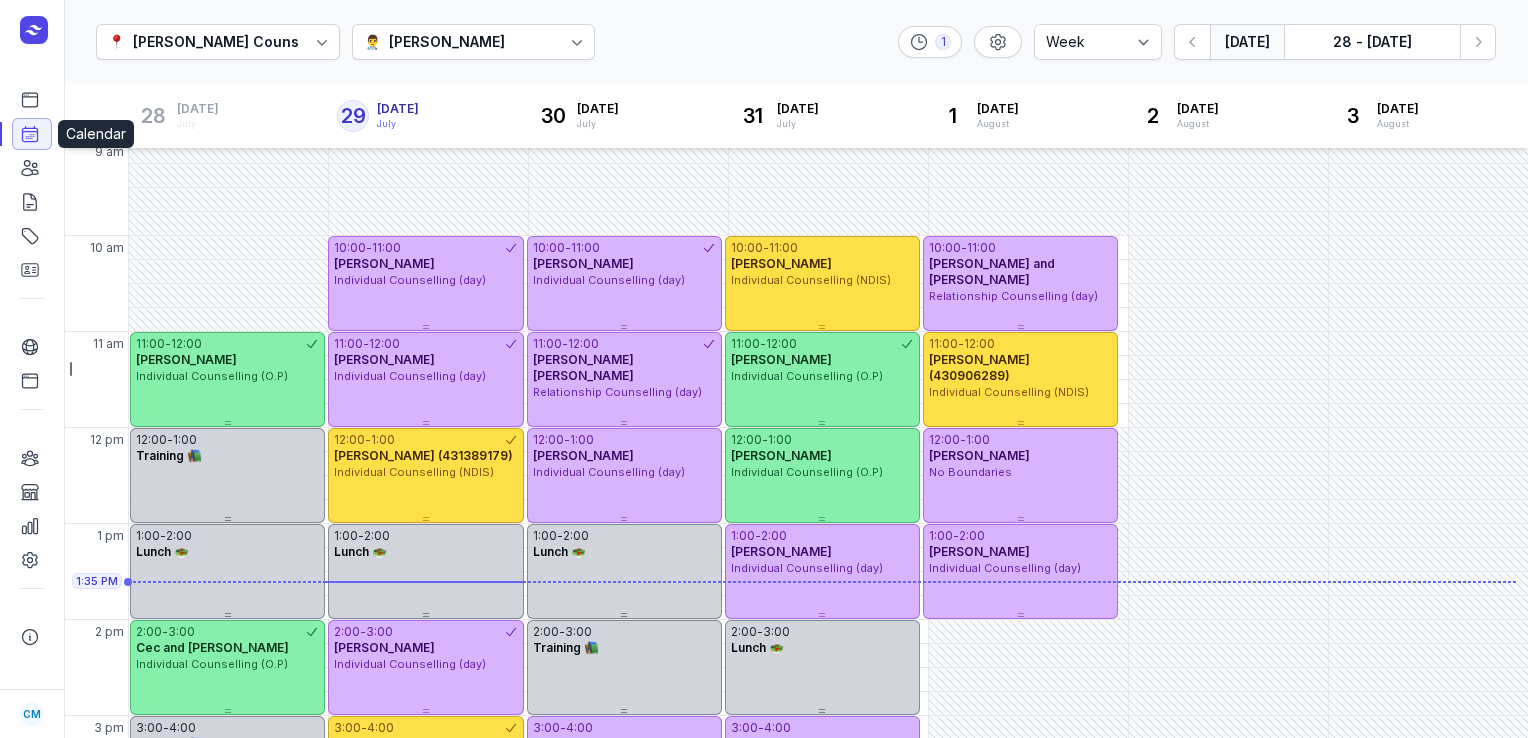 scroll, scrollTop: 287, scrollLeft: 0, axis: vertical 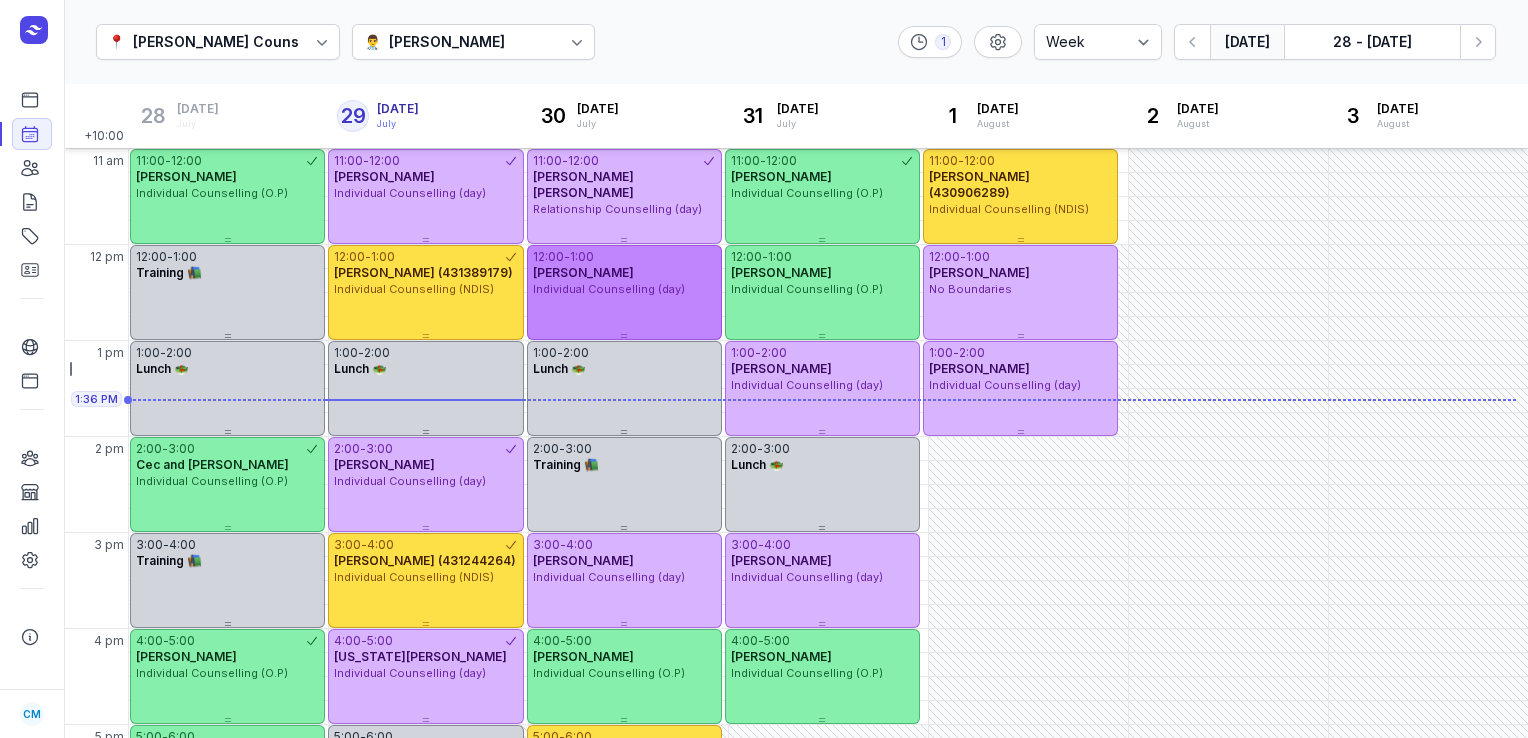 click on "12:00  -  1:00" at bounding box center (624, 257) 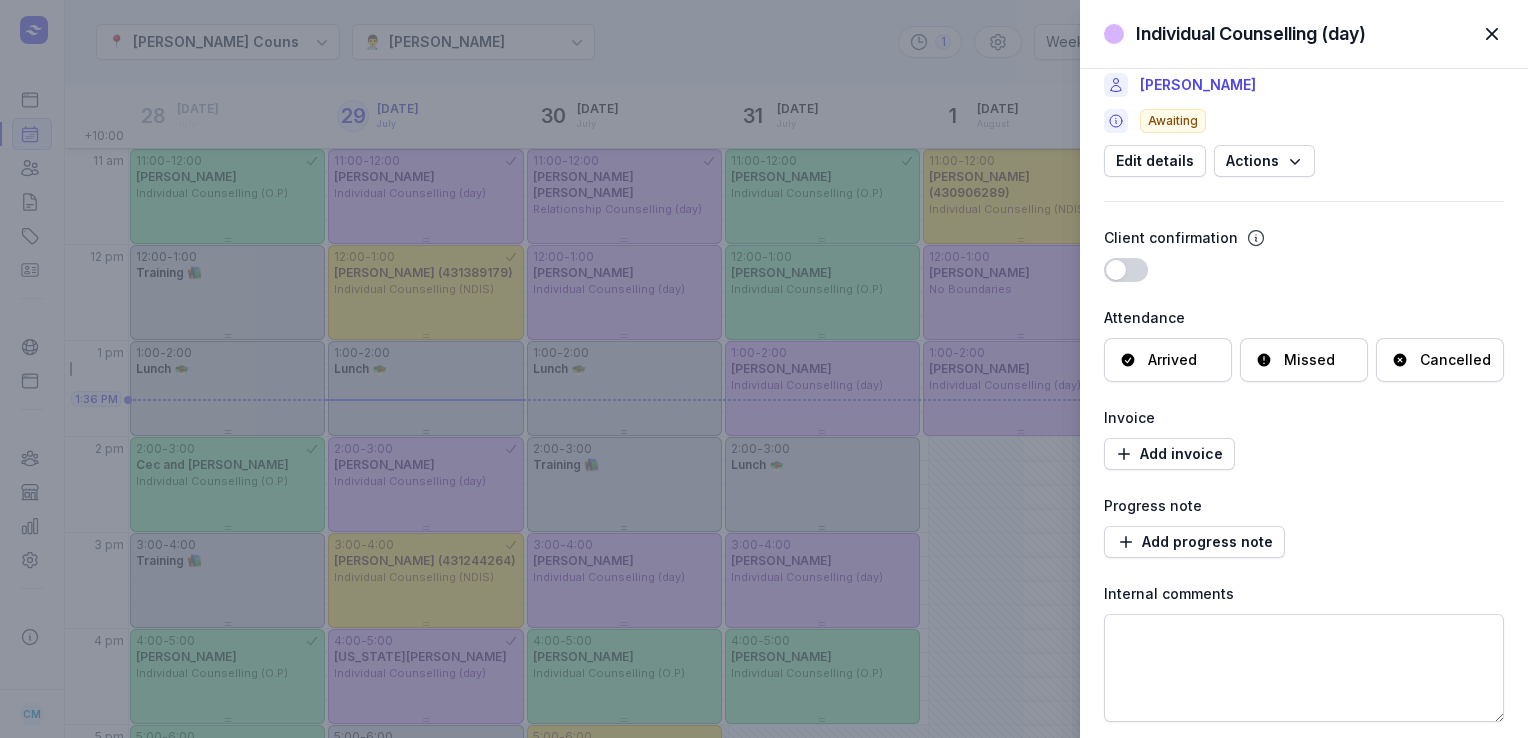 scroll, scrollTop: 131, scrollLeft: 0, axis: vertical 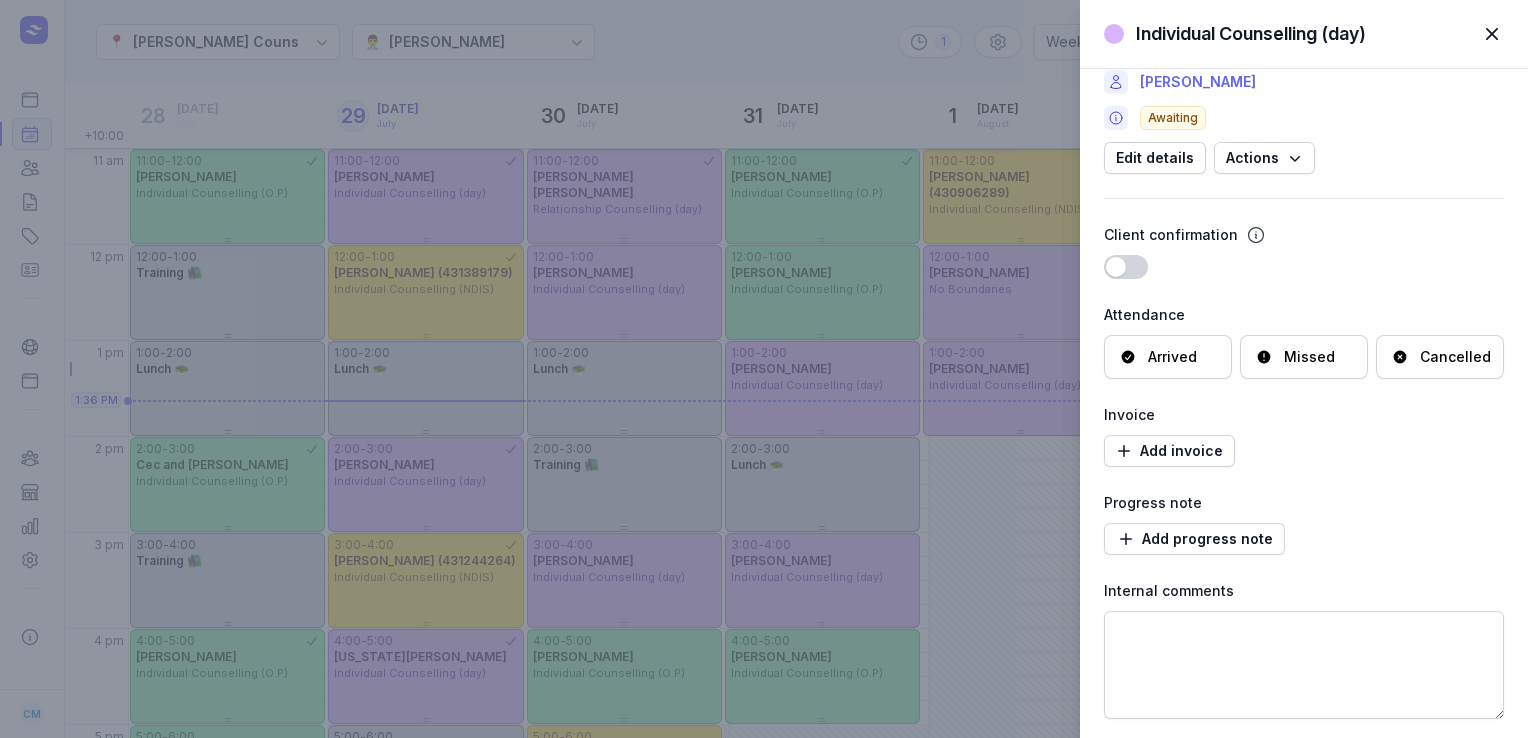 click on "[PERSON_NAME]" at bounding box center (1198, 82) 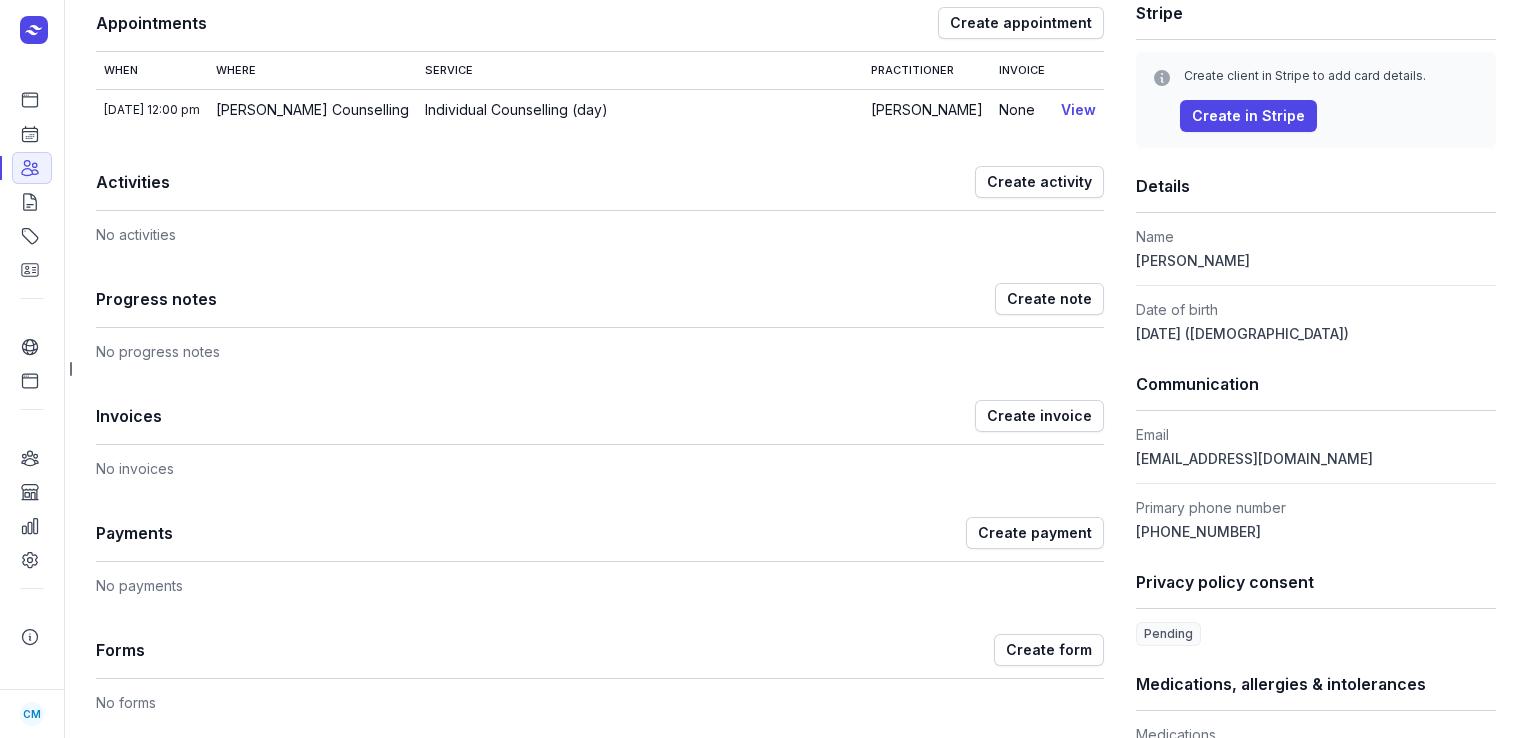 scroll, scrollTop: 0, scrollLeft: 0, axis: both 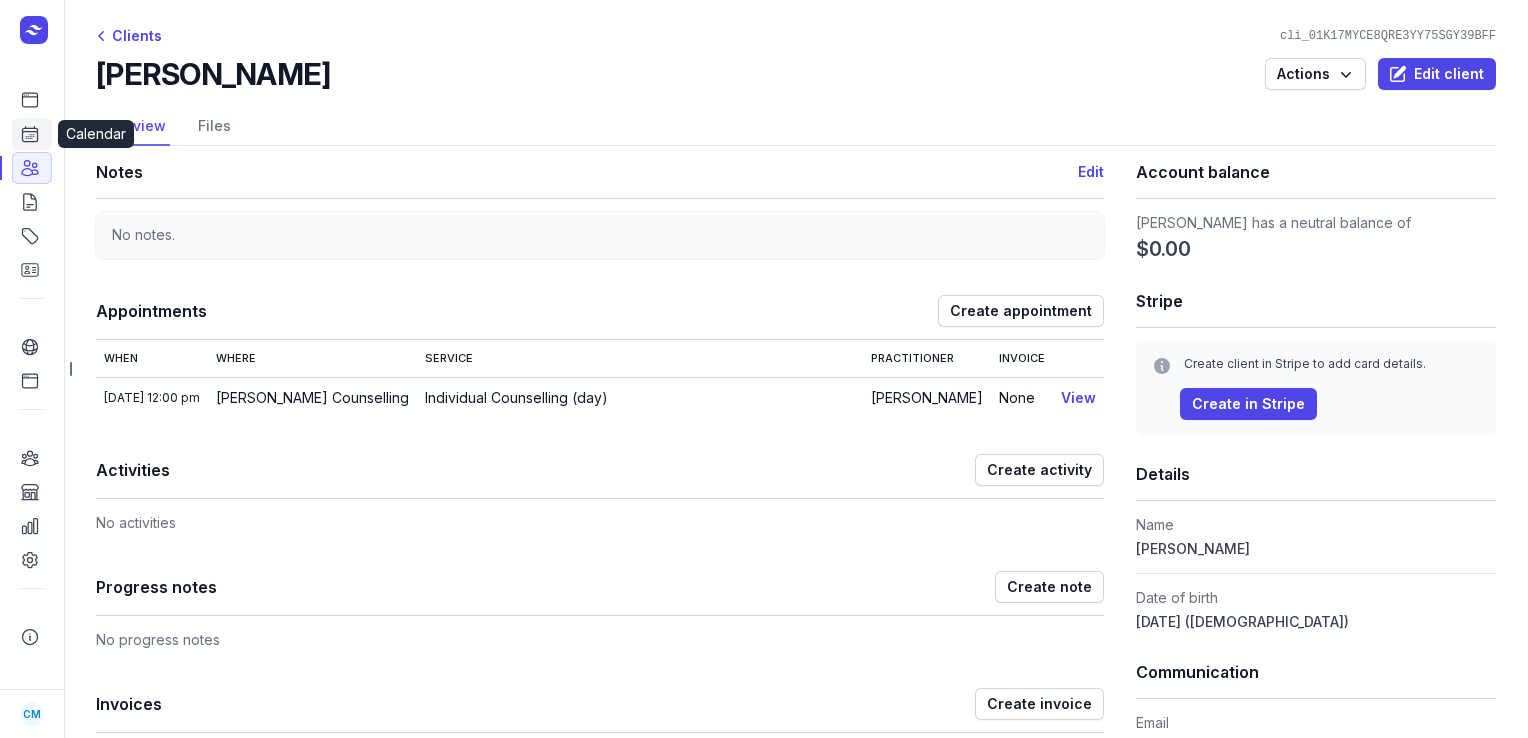 click 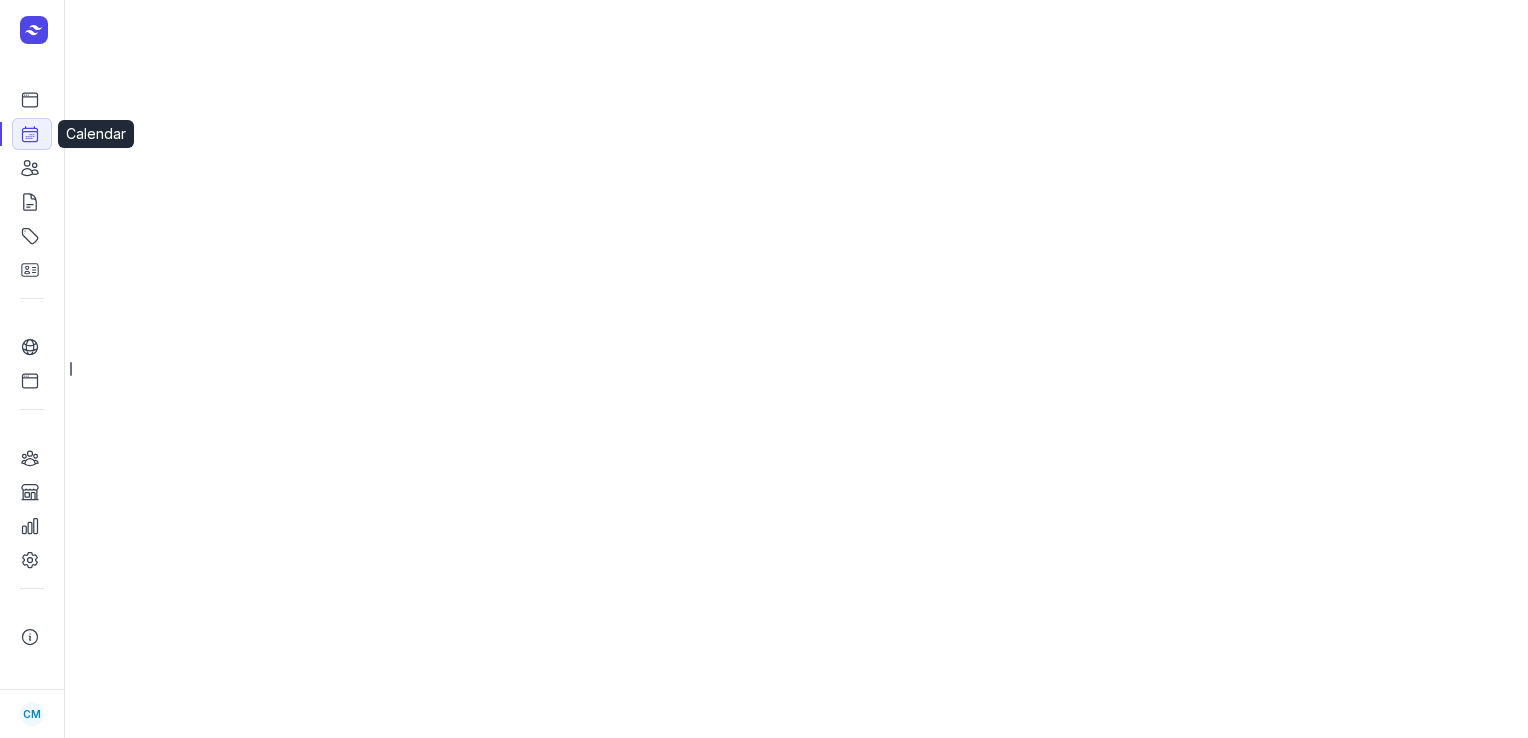 select on "week" 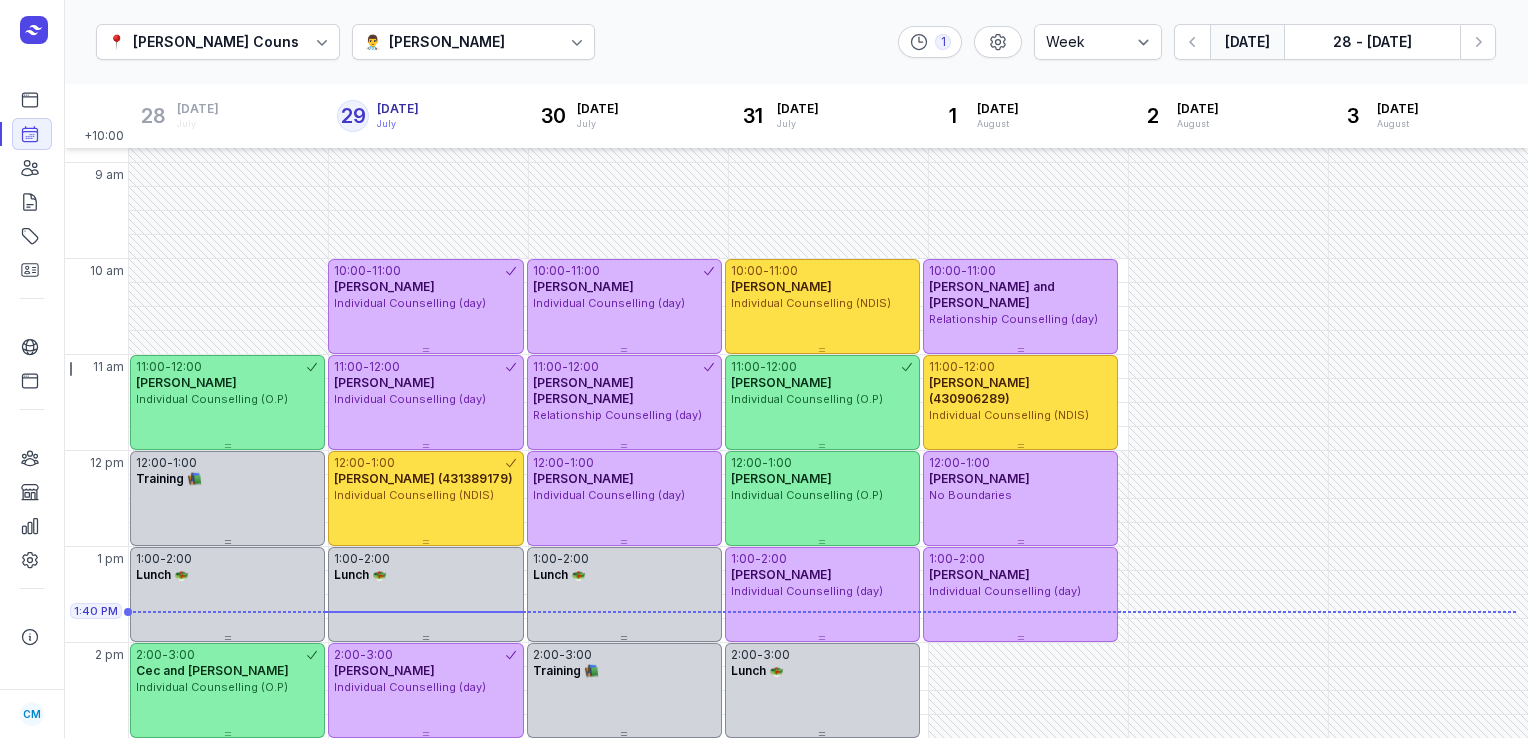 scroll, scrollTop: 294, scrollLeft: 0, axis: vertical 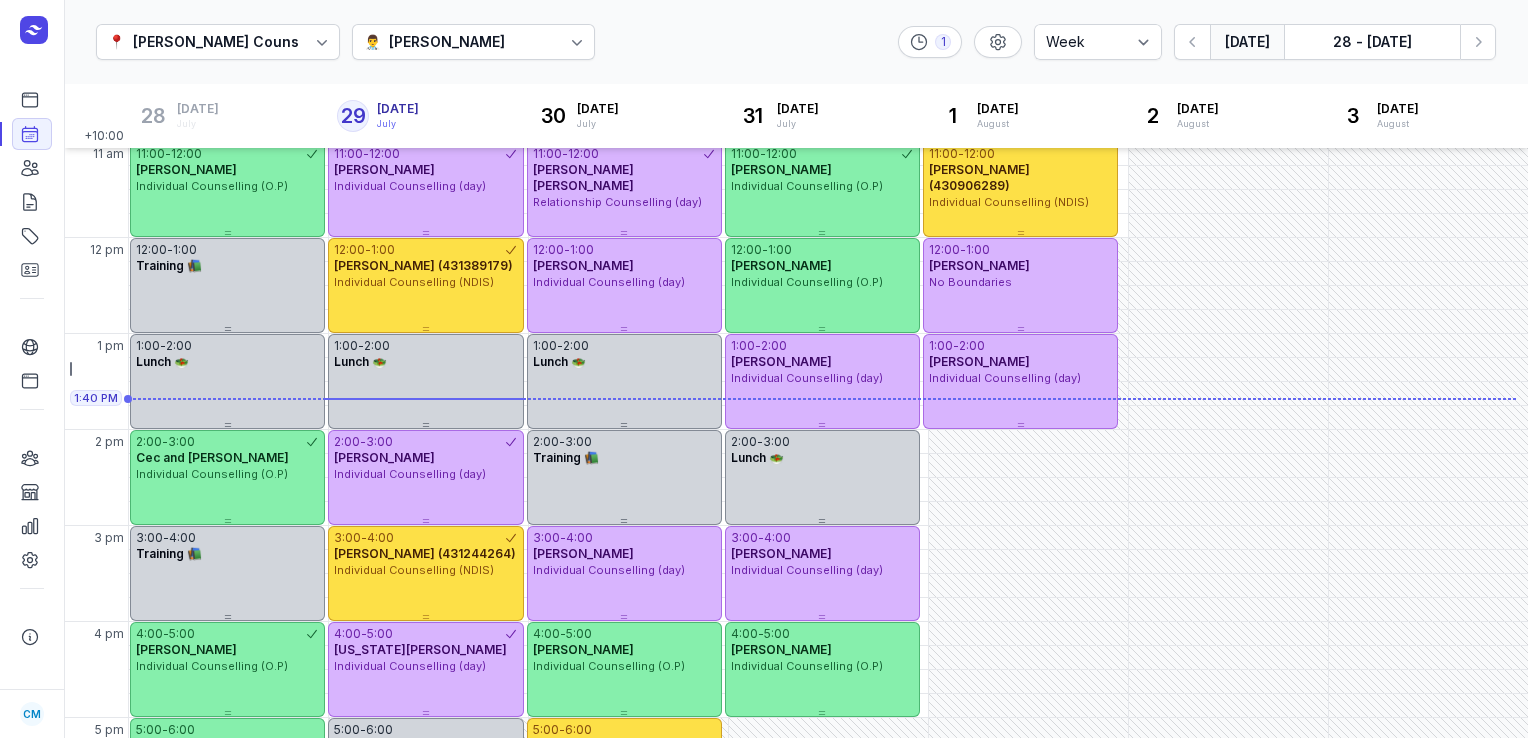 click on "[PERSON_NAME]" at bounding box center (447, 42) 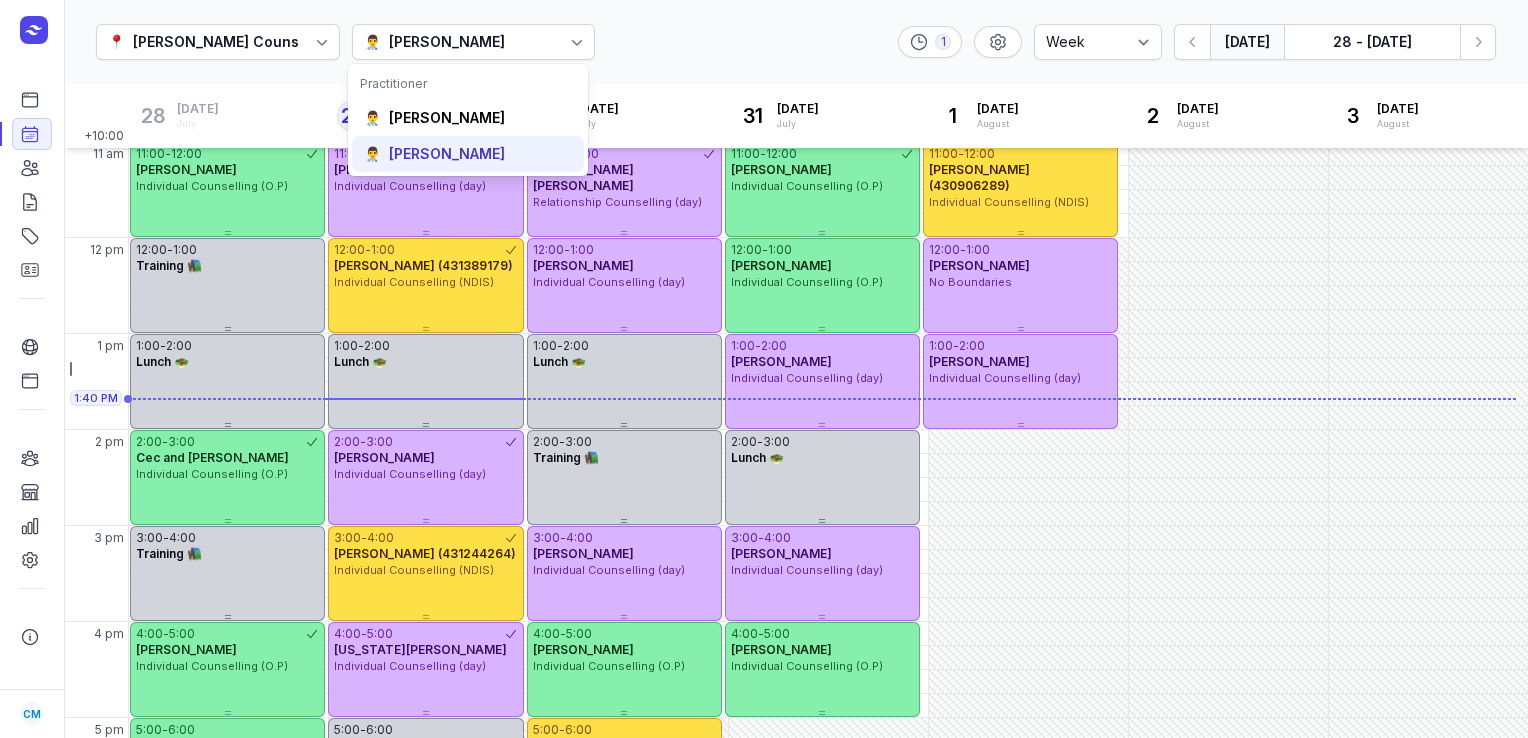 click on "[PERSON_NAME]" at bounding box center [447, 154] 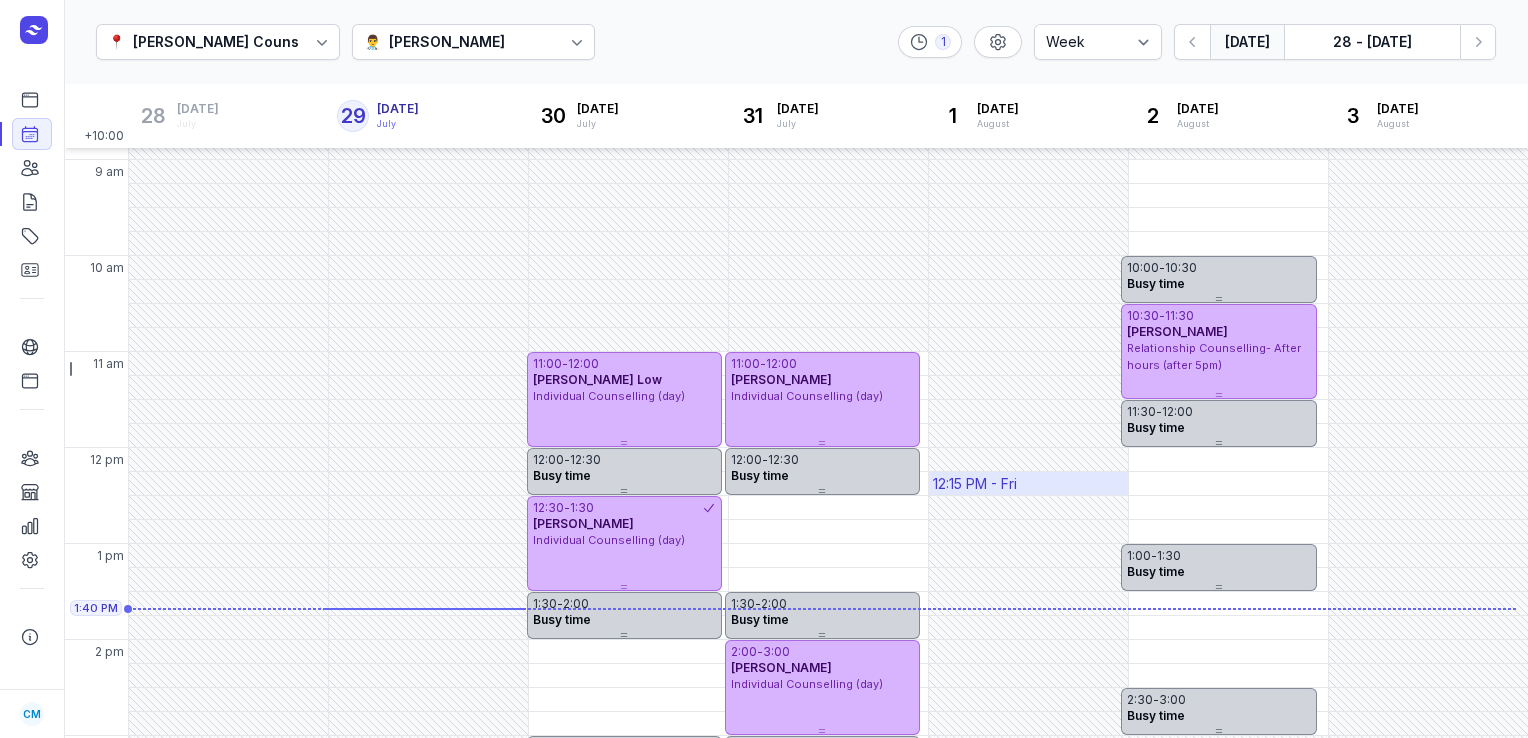 scroll, scrollTop: 88, scrollLeft: 0, axis: vertical 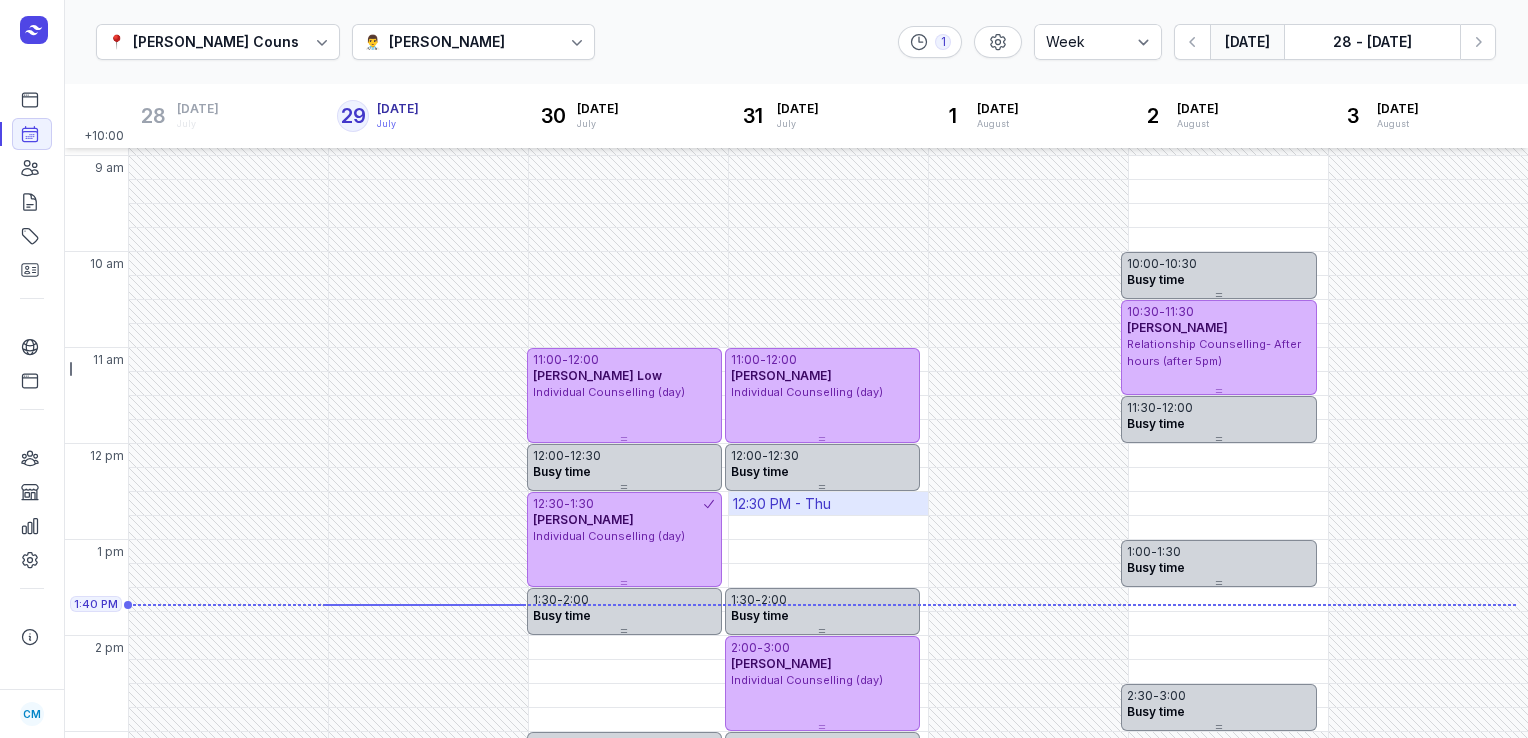 click on "12:30 PM - Thu" at bounding box center [782, 504] 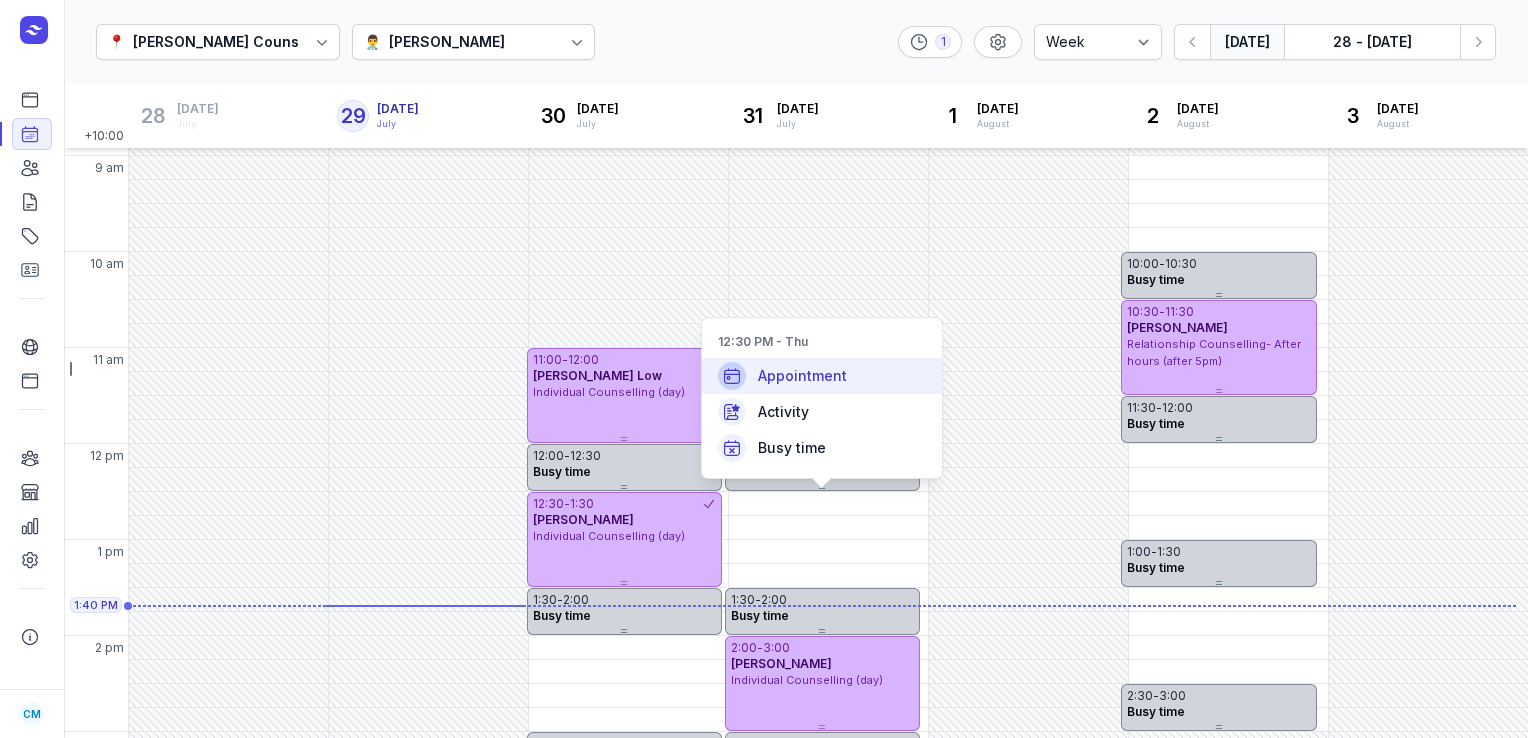 click on "Appointment" at bounding box center [822, 376] 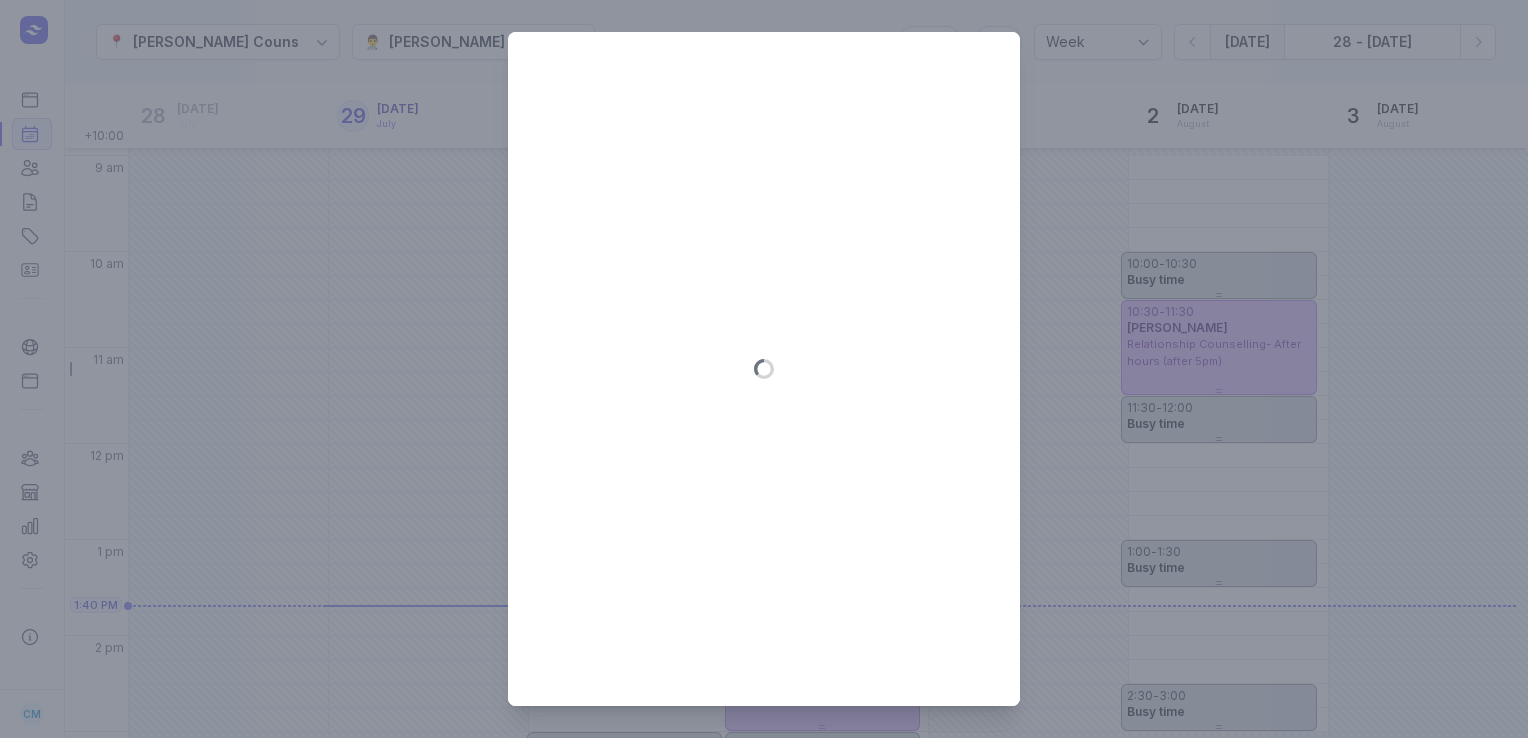type on "[DATE]" 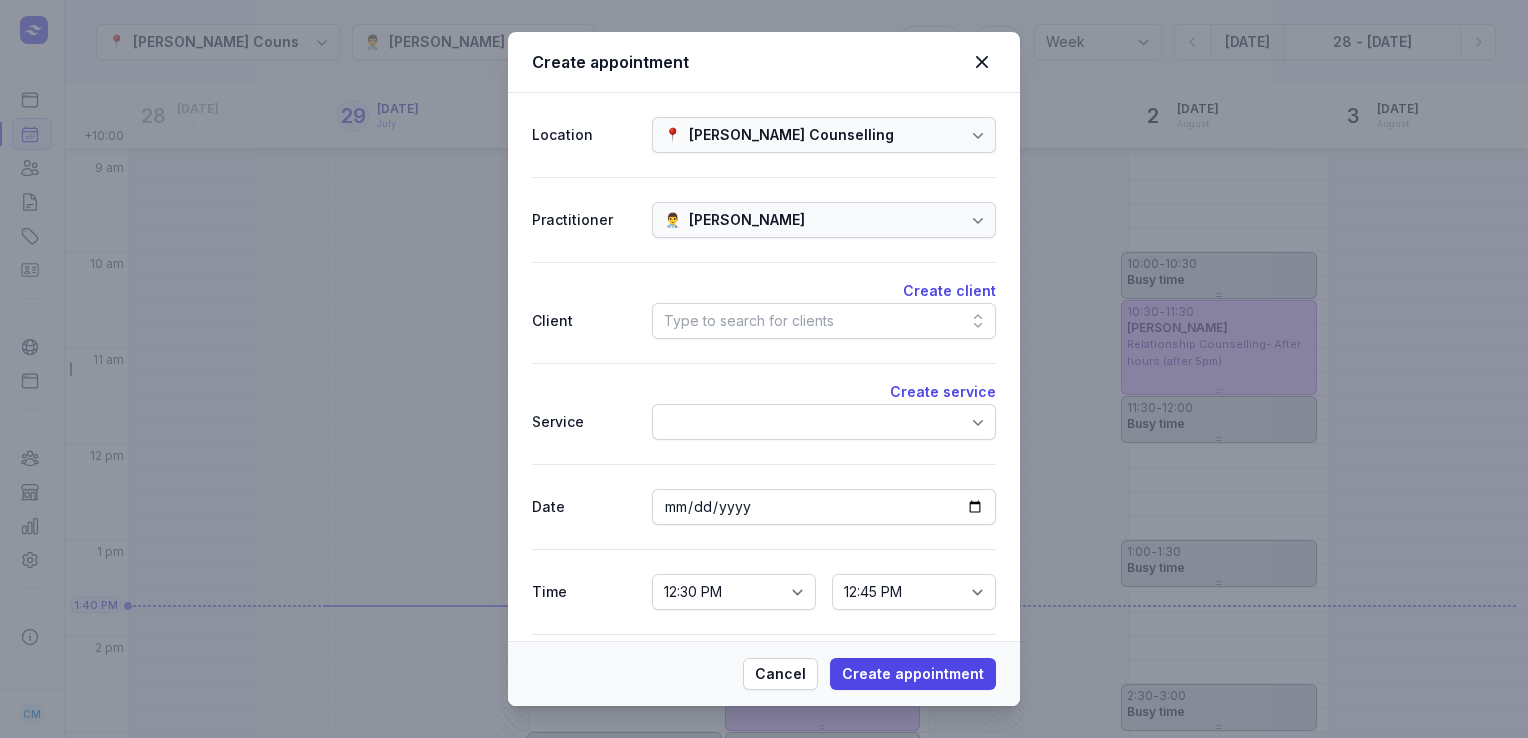 click on "Type to search for clients" 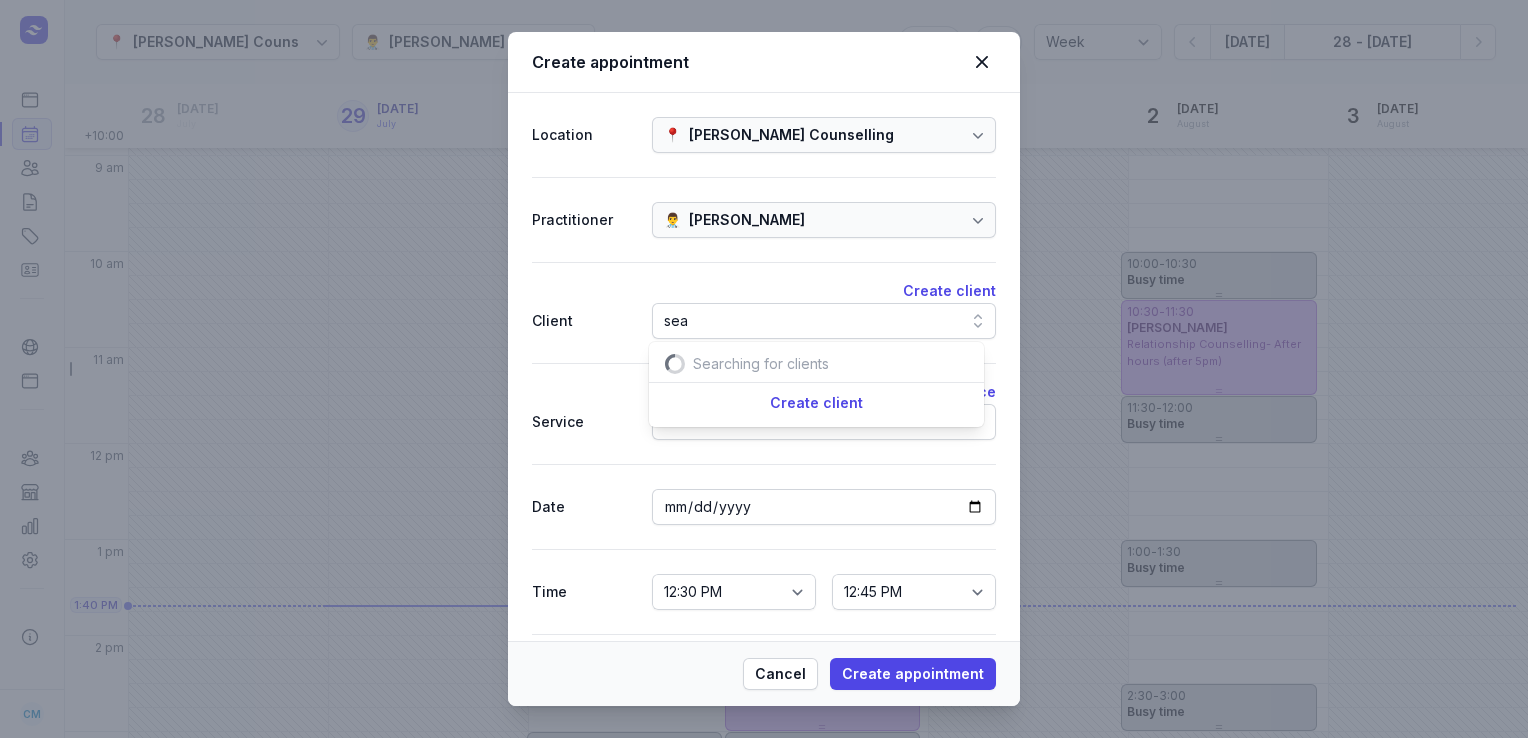 scroll, scrollTop: 0, scrollLeft: 29, axis: horizontal 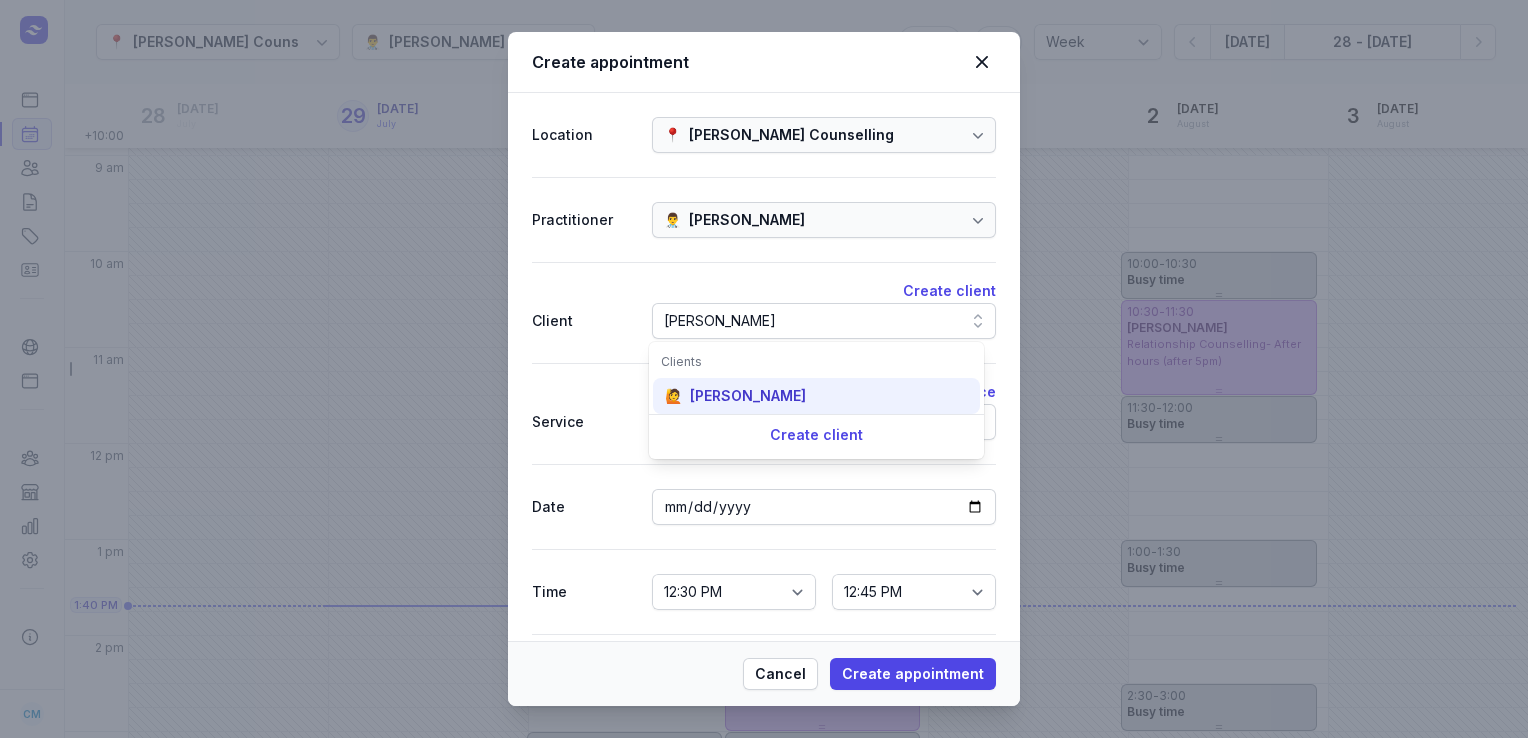 type on "[PERSON_NAME]" 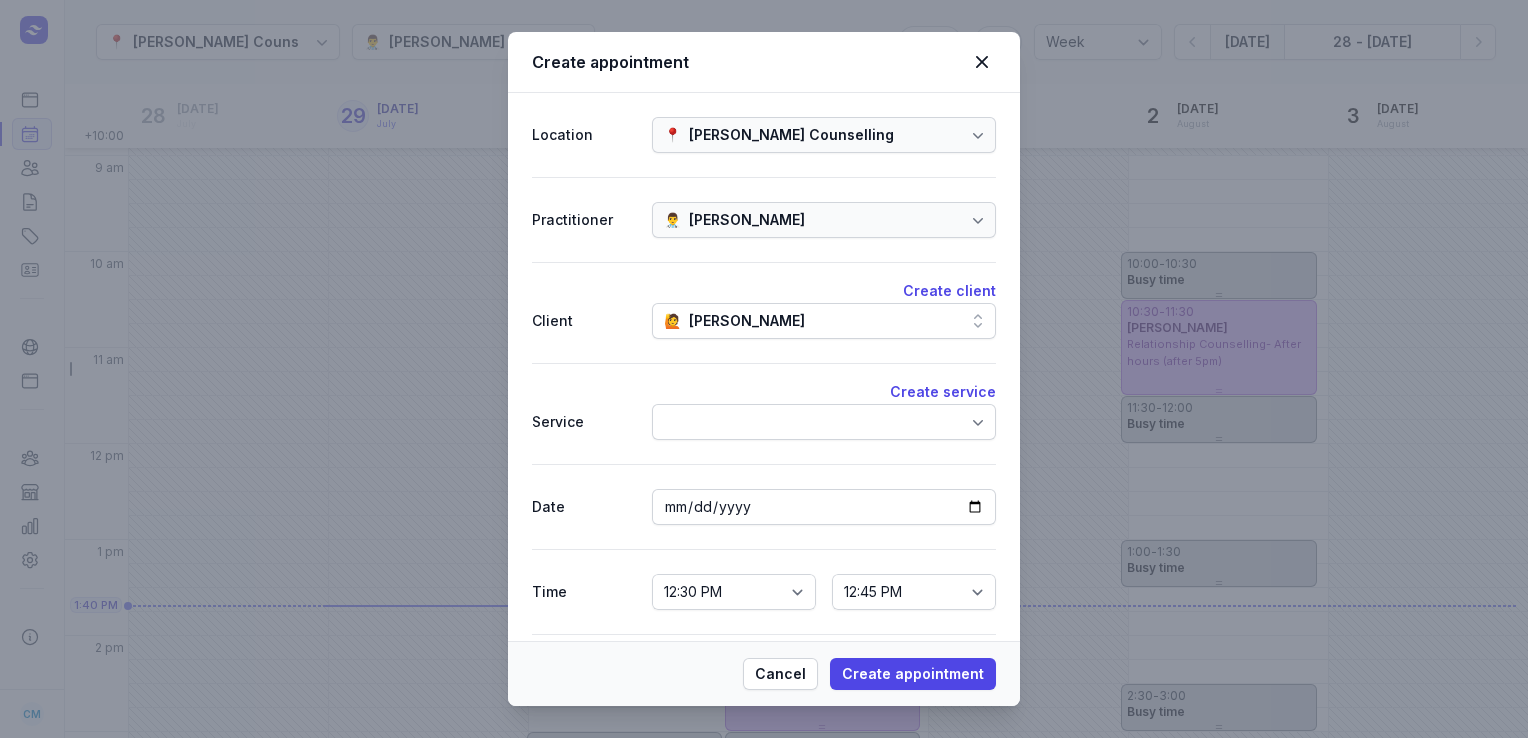 click on "Create service Service" at bounding box center [764, 413] 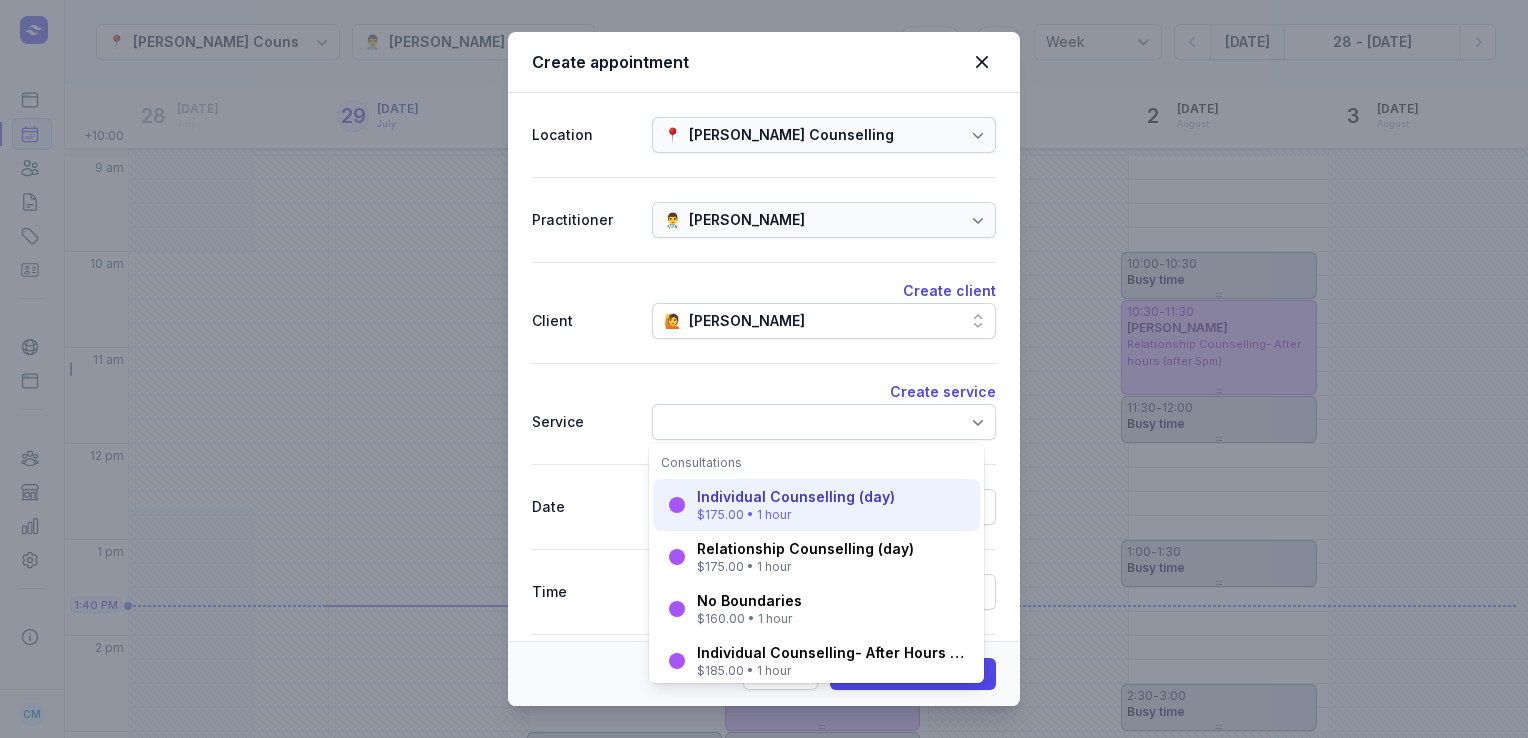 click on "Individual Counselling (day)" at bounding box center (796, 497) 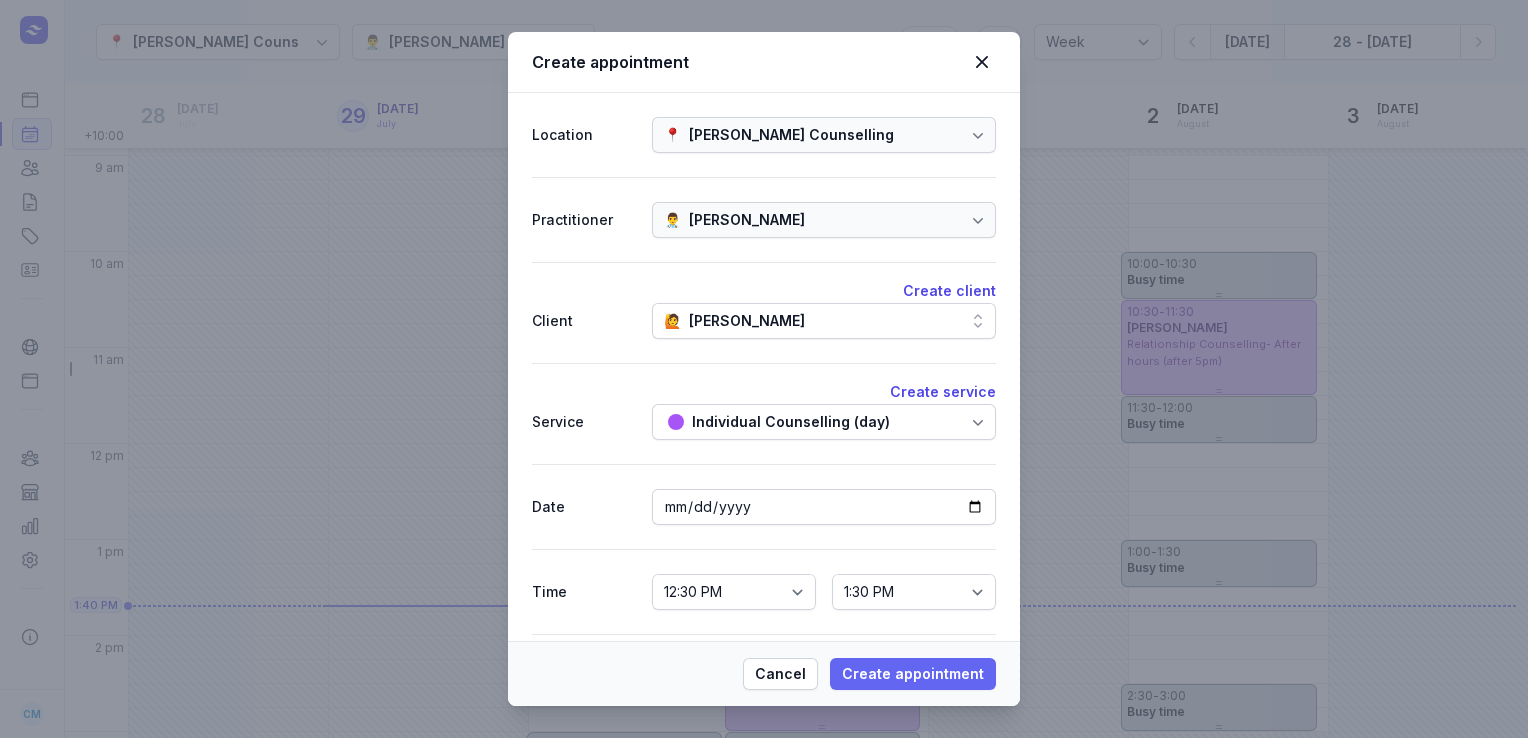 click on "Create appointment" 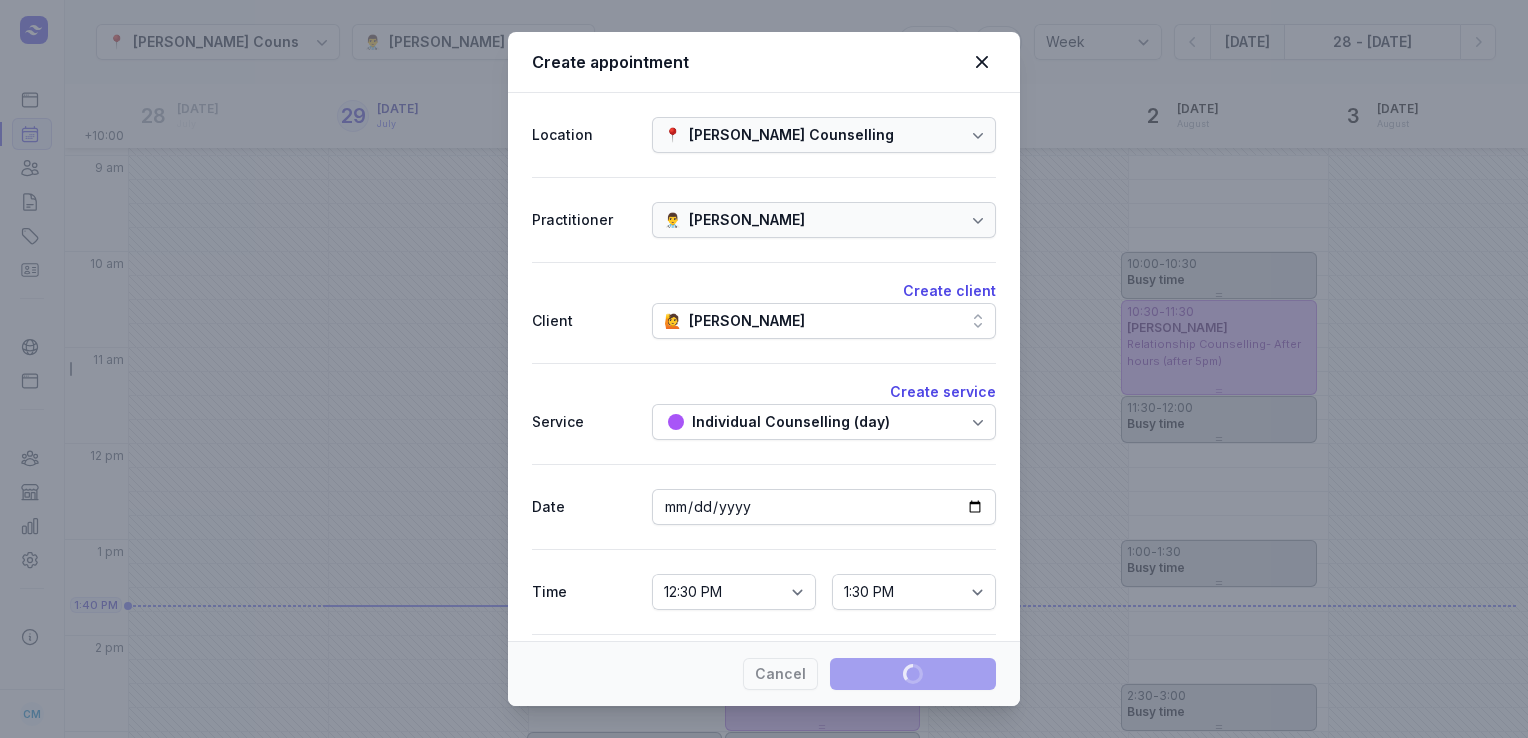 type 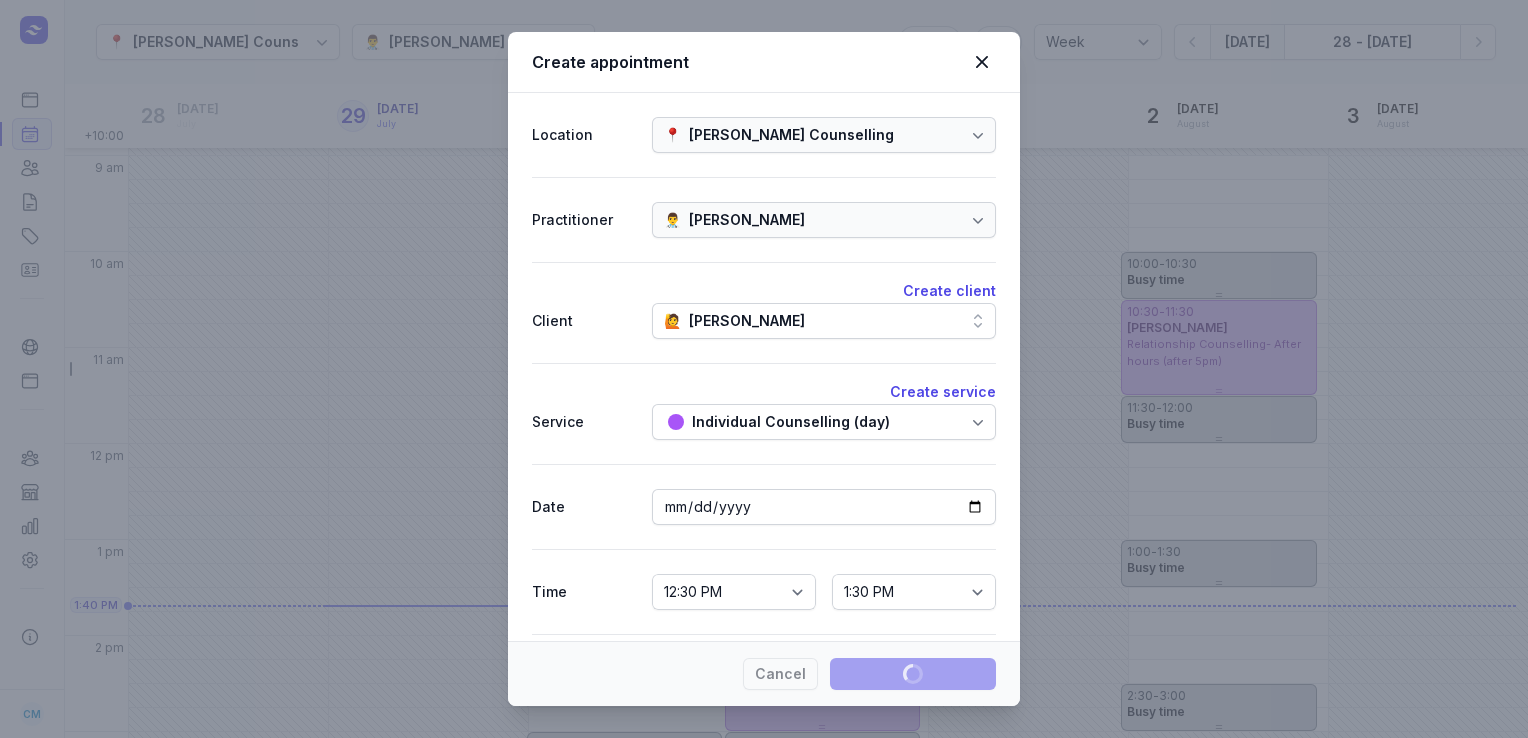 select 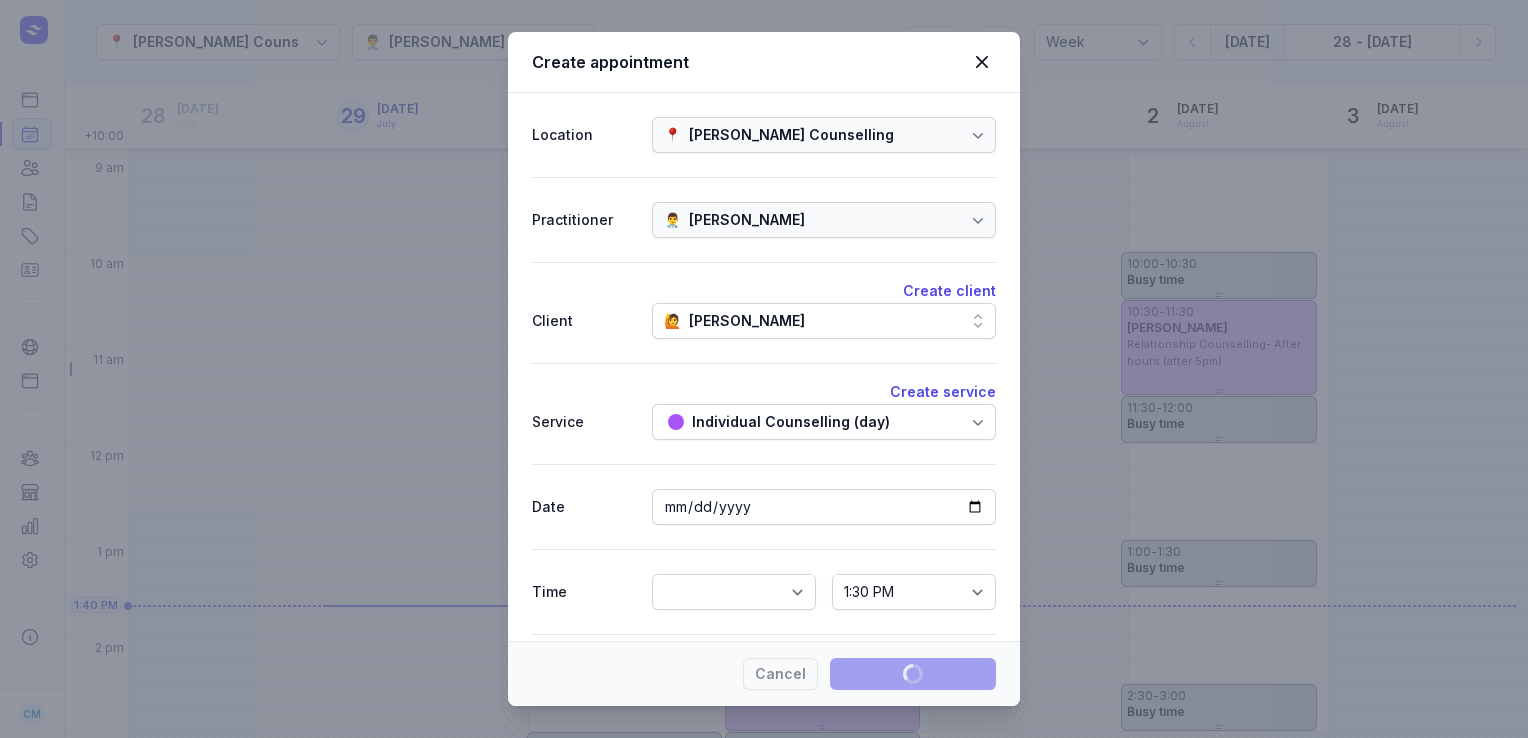 select 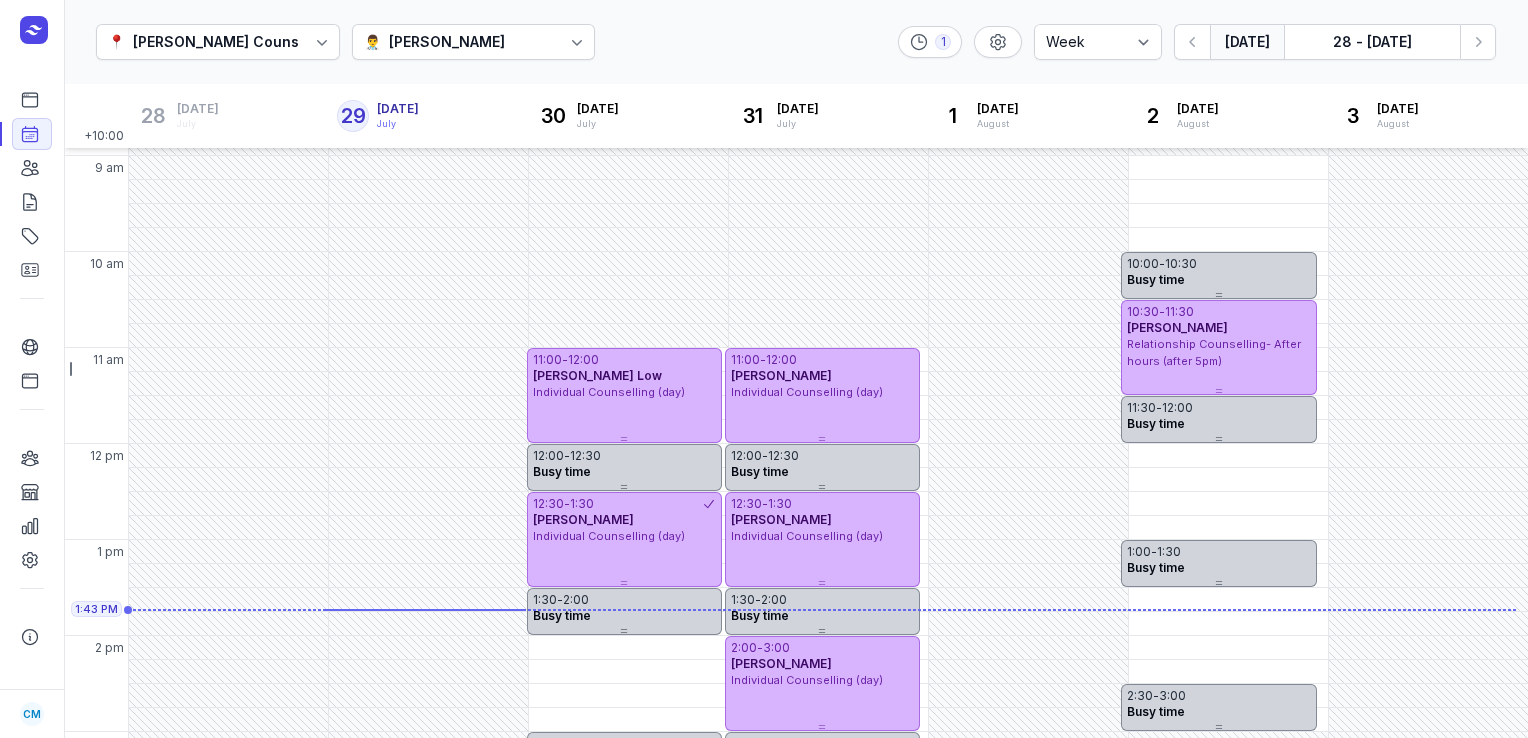 click on "[DATE]" at bounding box center [1247, 42] 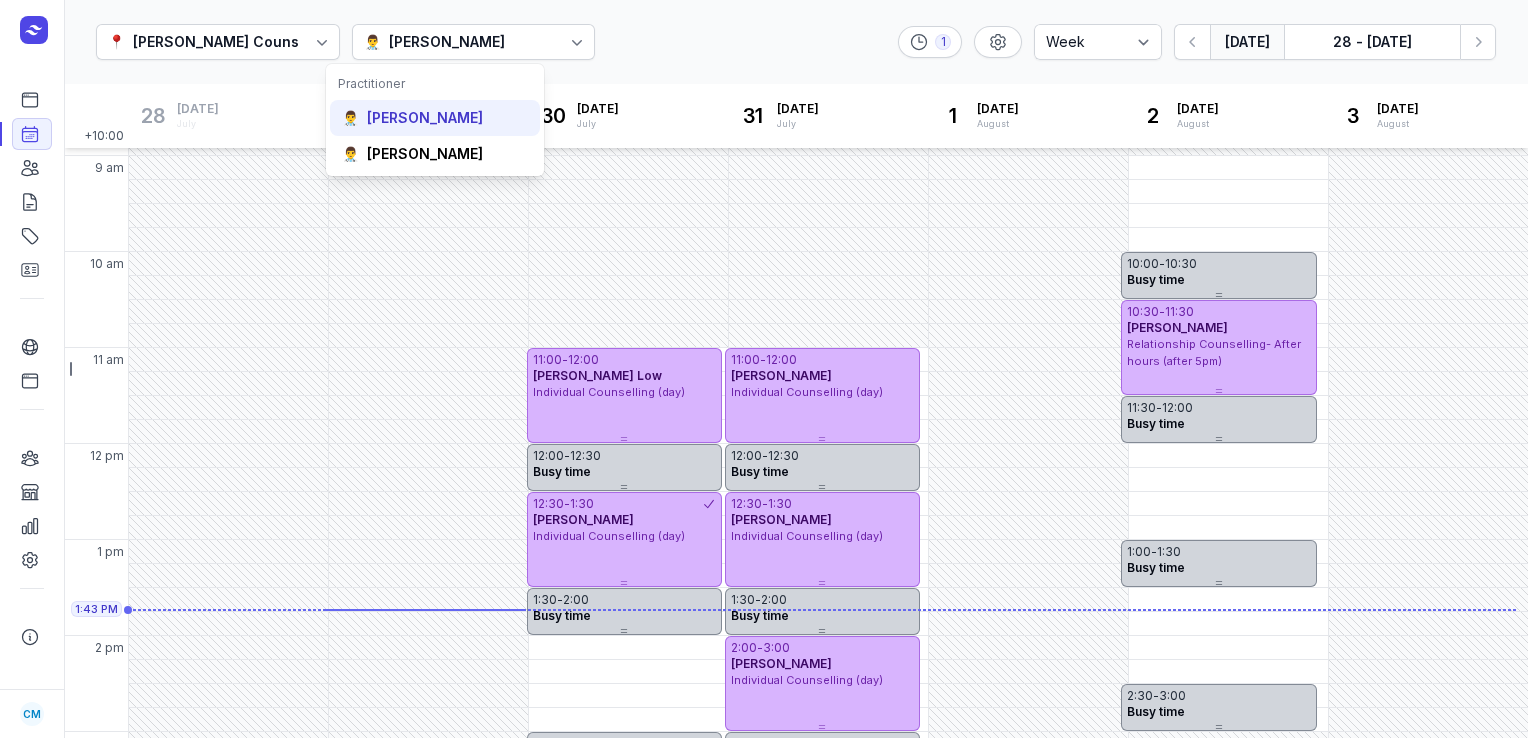 click on "[PERSON_NAME]" at bounding box center [425, 118] 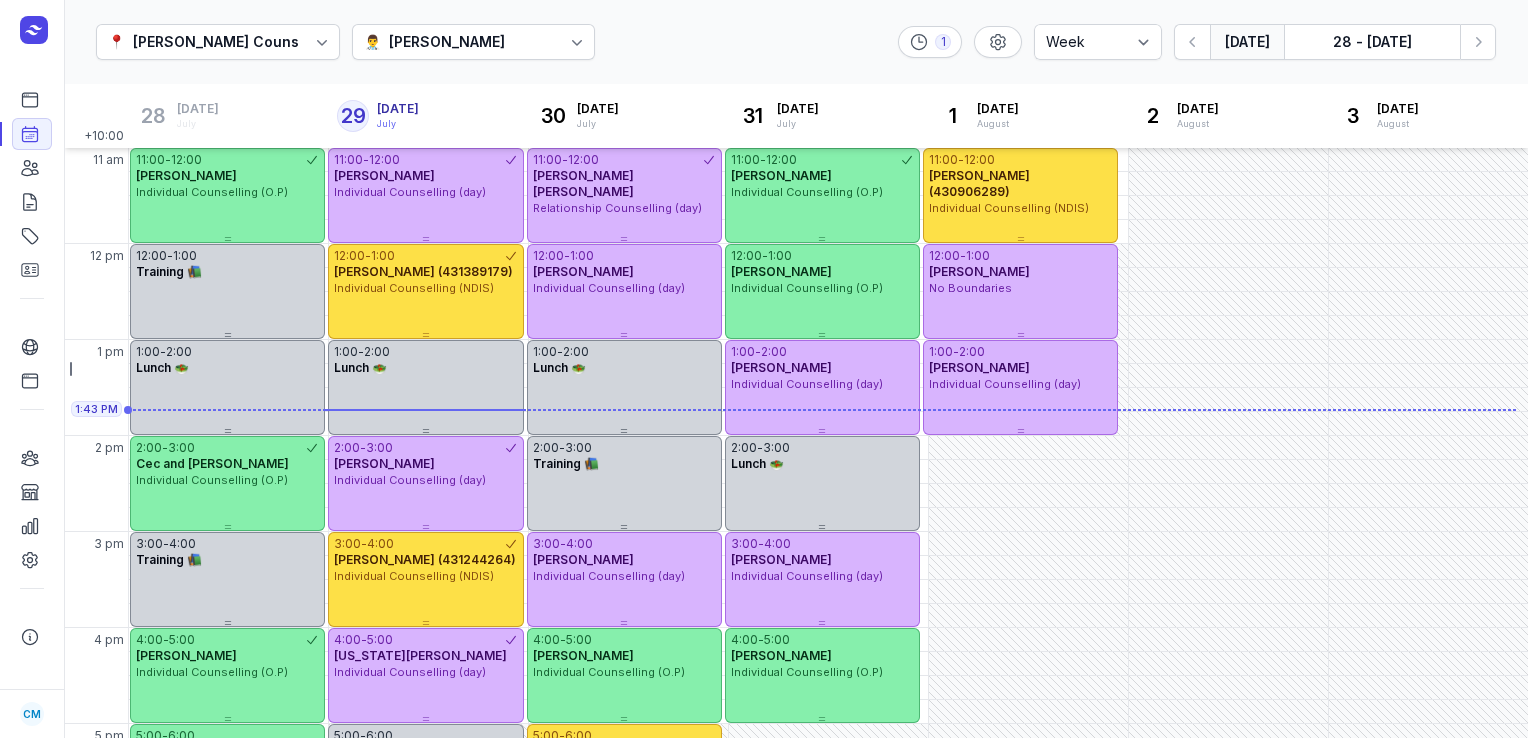 scroll, scrollTop: 326, scrollLeft: 0, axis: vertical 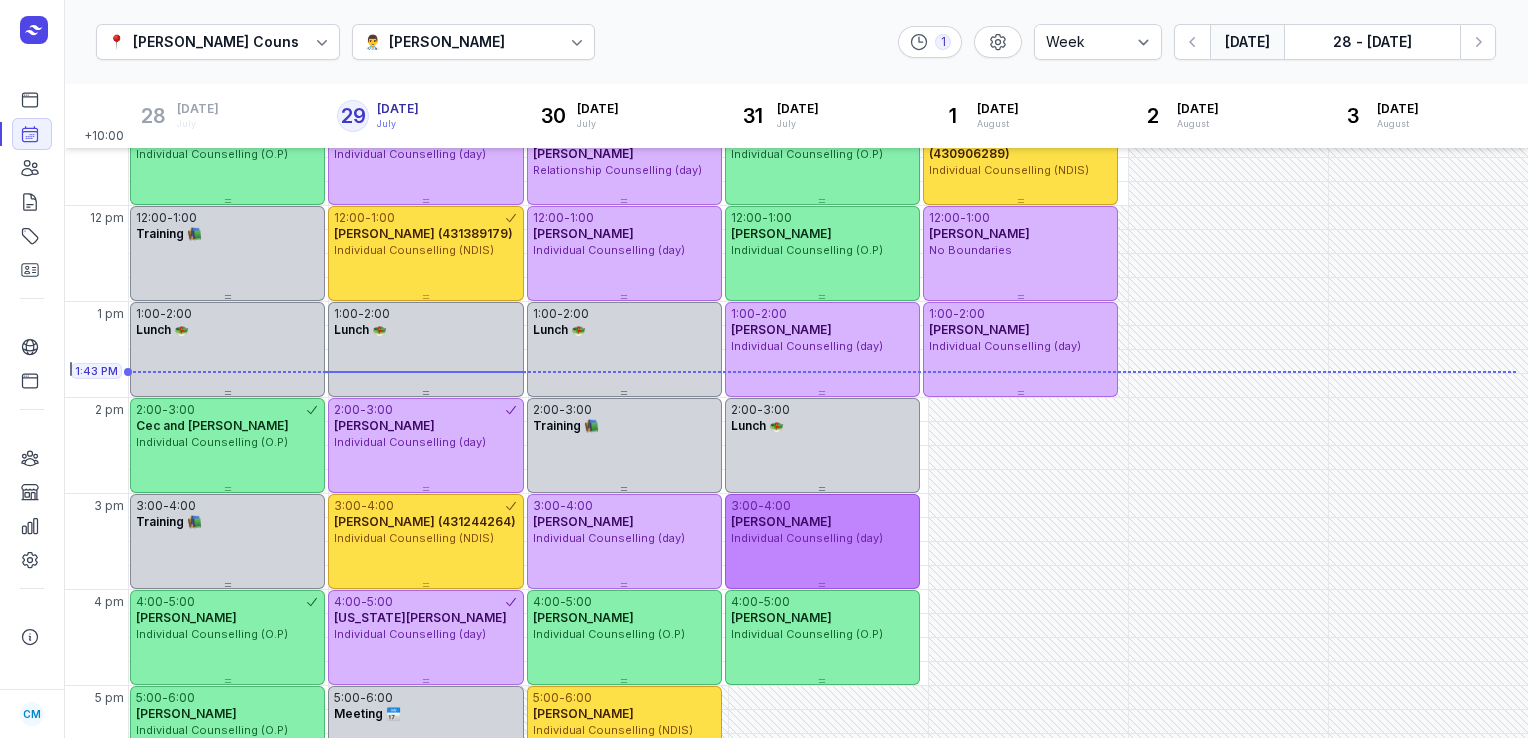 click on "[PERSON_NAME]" at bounding box center (781, 521) 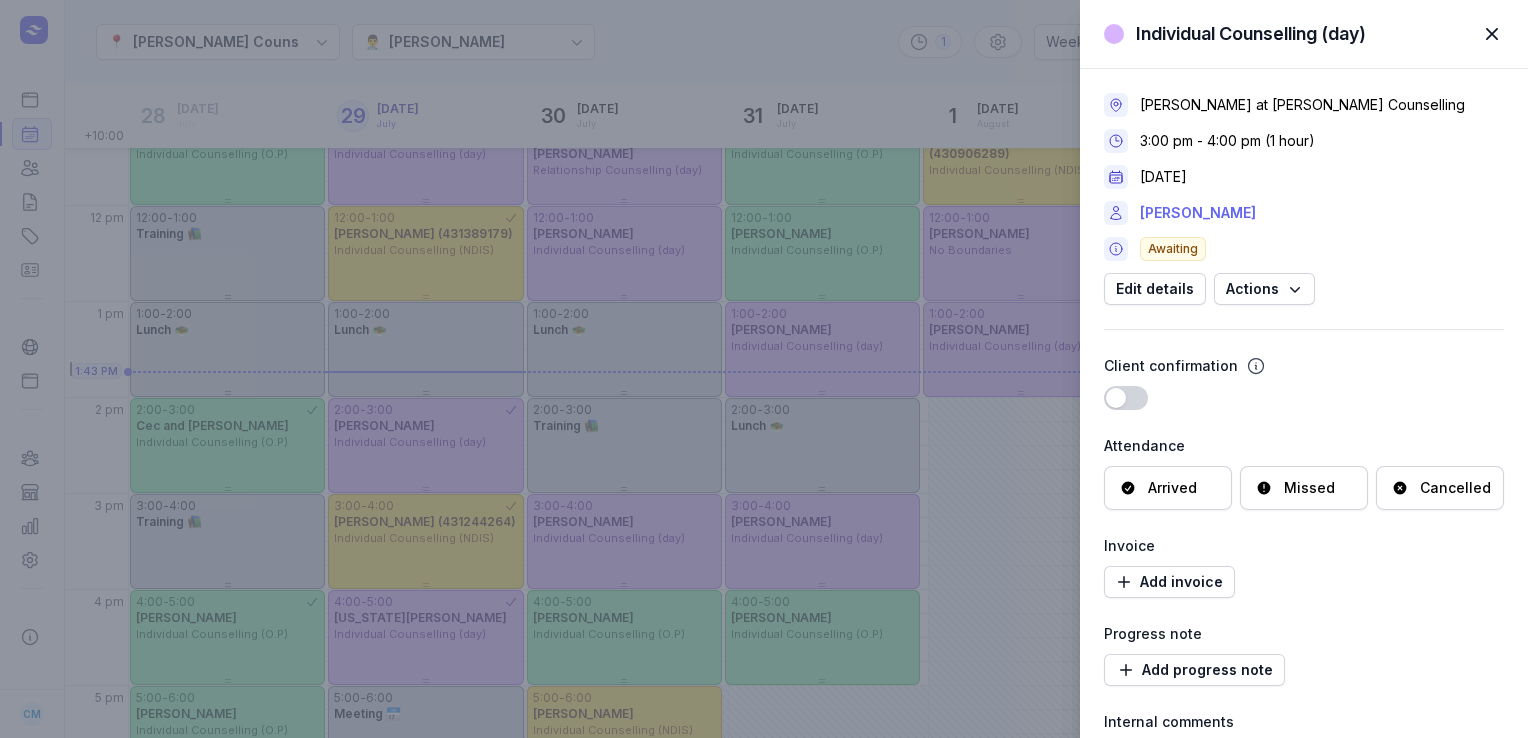 click on "[PERSON_NAME]" at bounding box center (1198, 213) 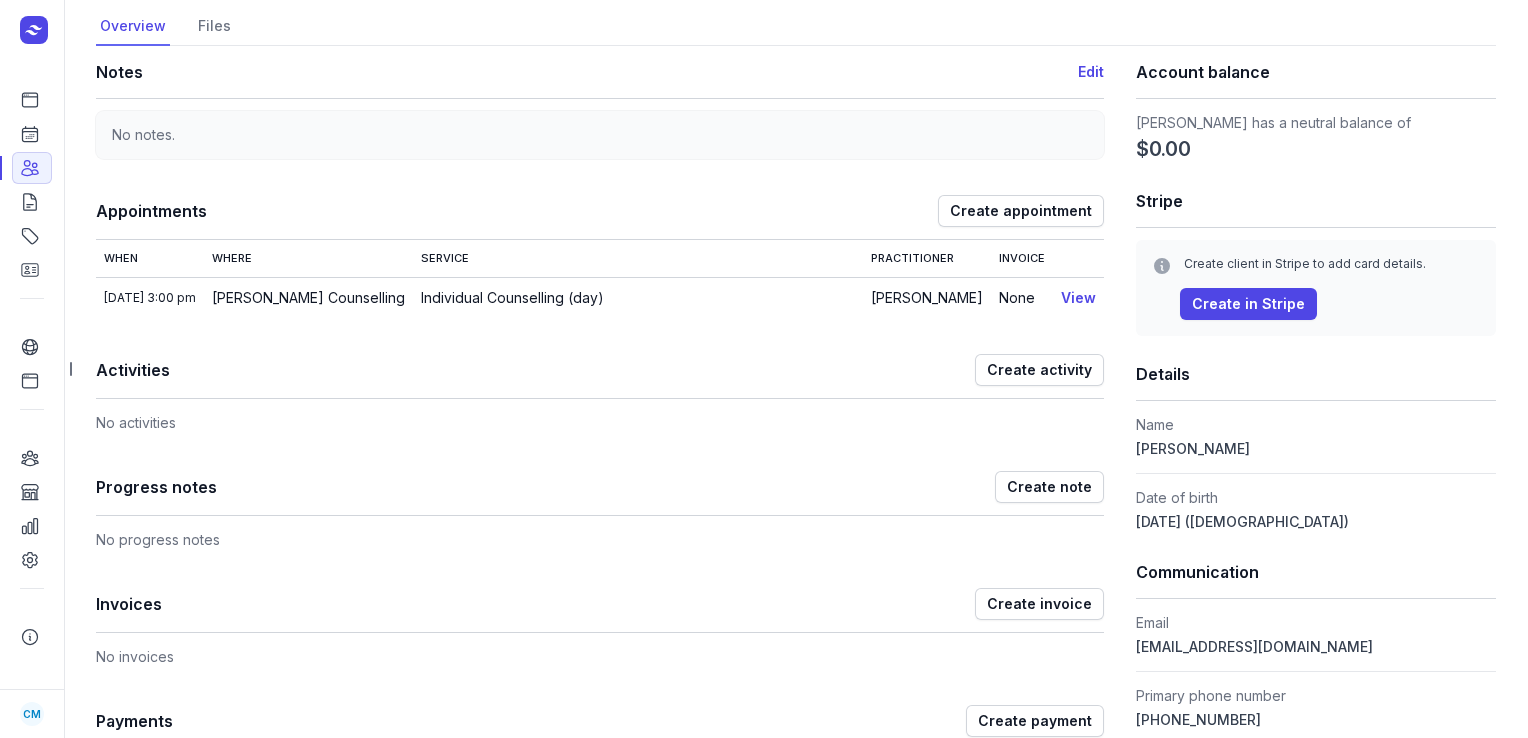 scroll, scrollTop: 0, scrollLeft: 0, axis: both 